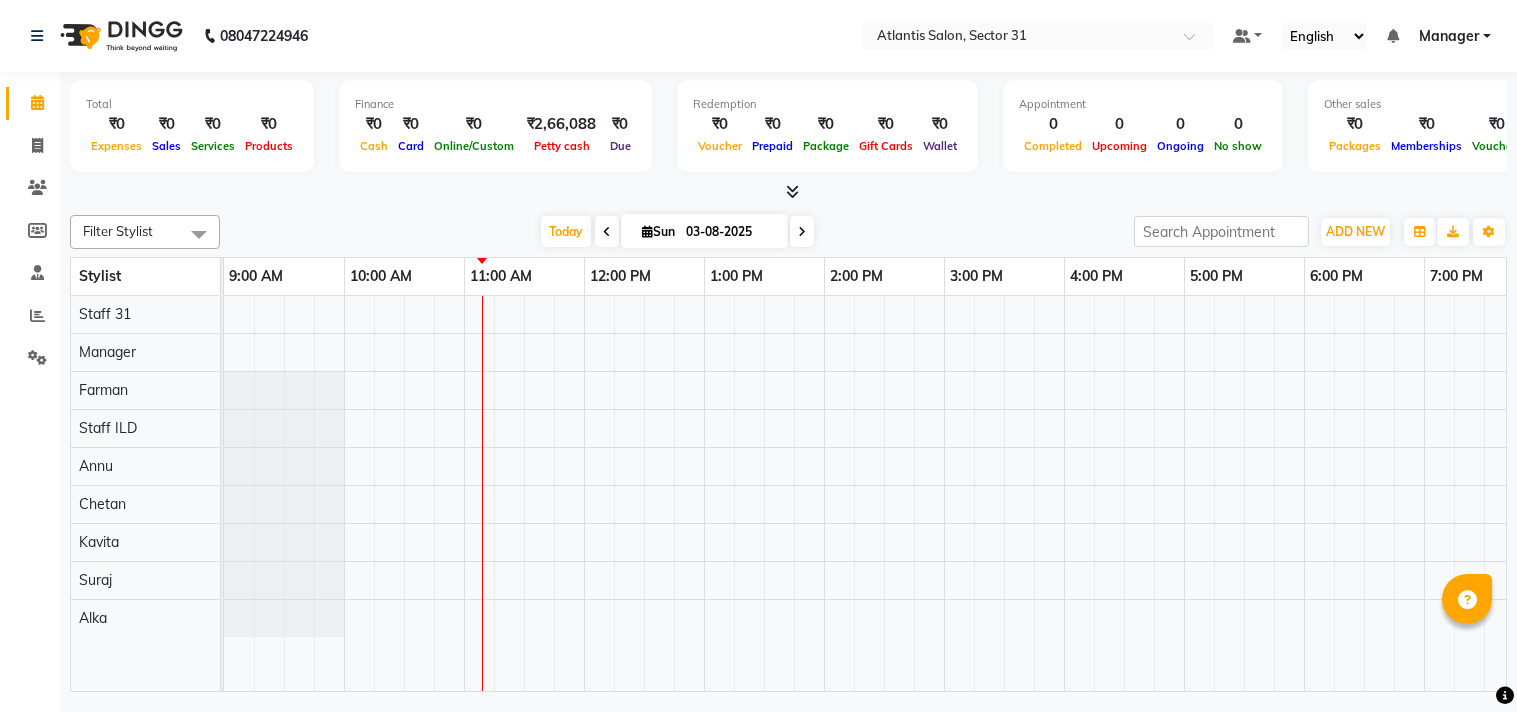 scroll, scrollTop: 0, scrollLeft: 0, axis: both 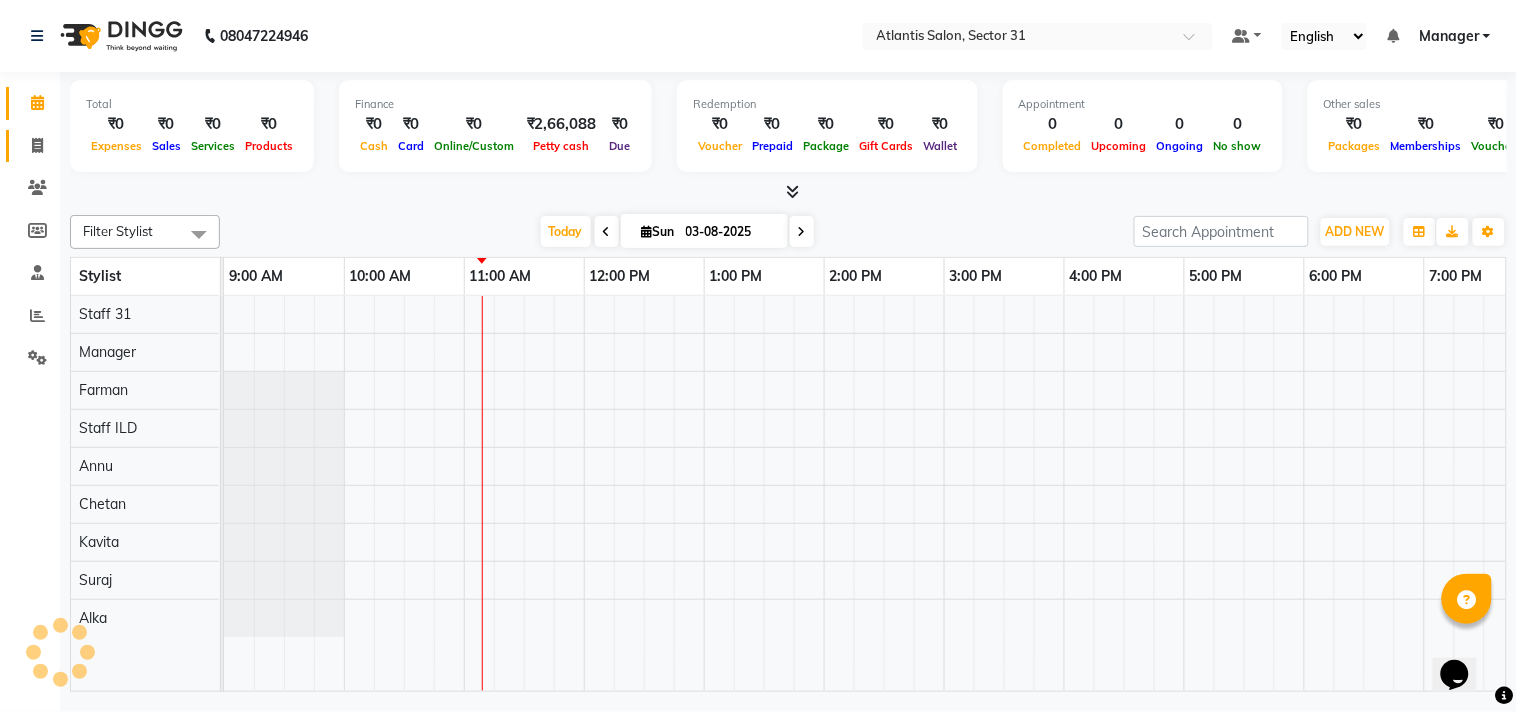 click 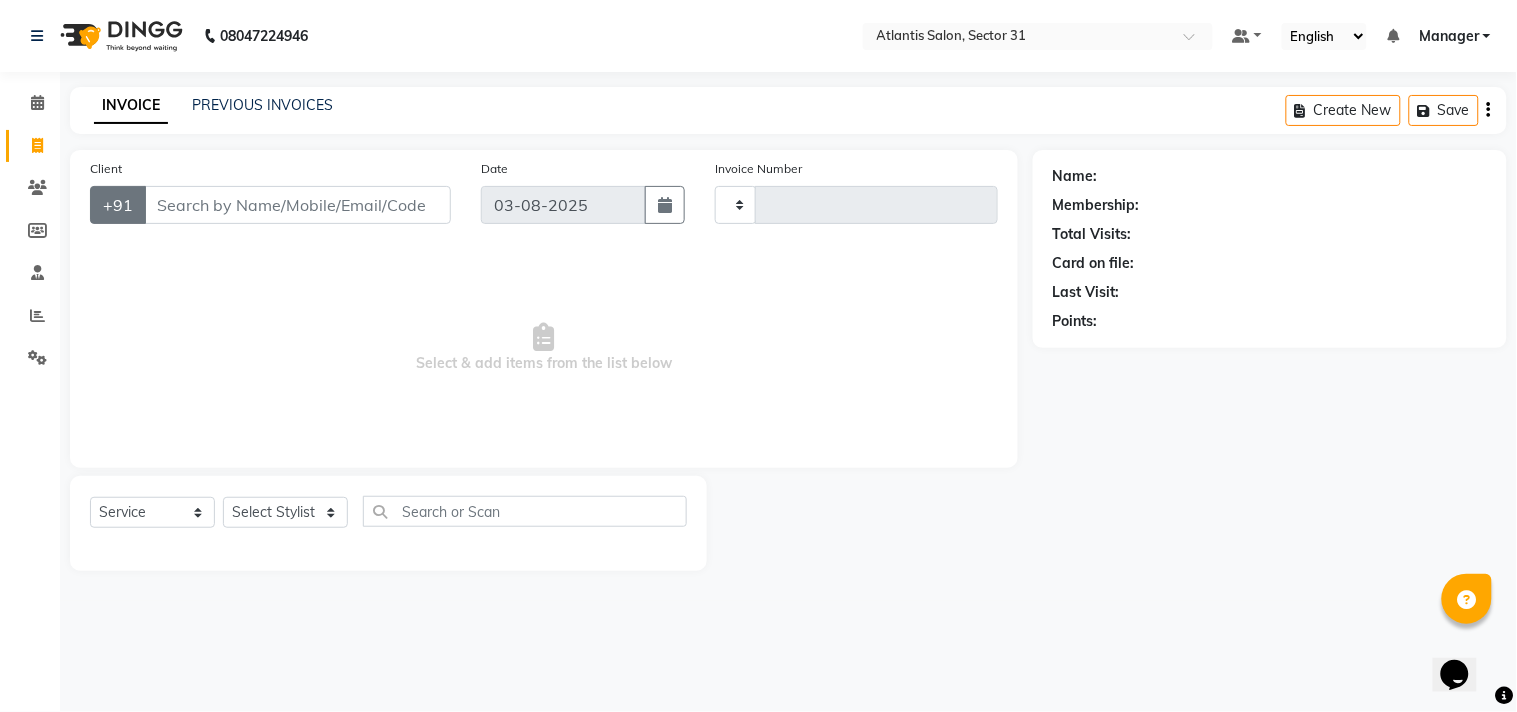 type on "1849" 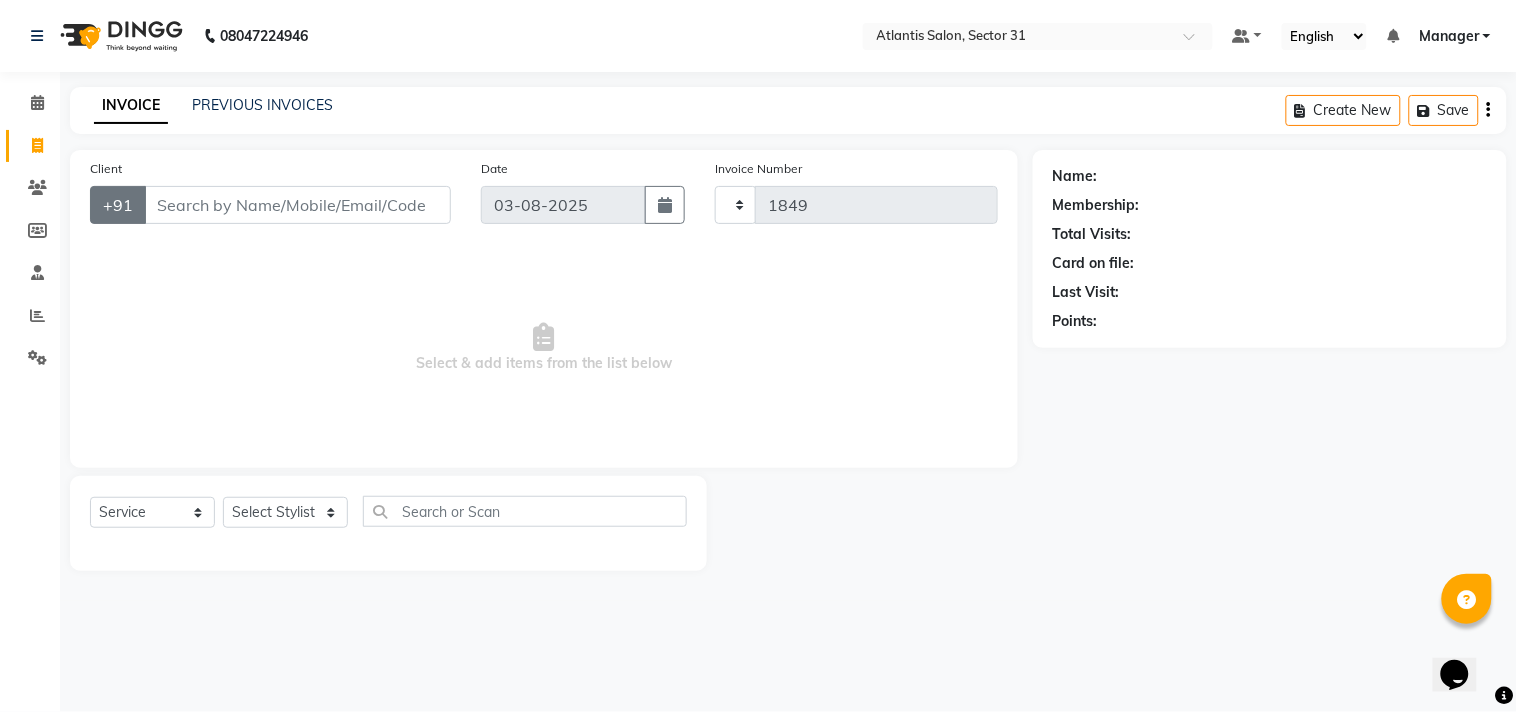 select on "4391" 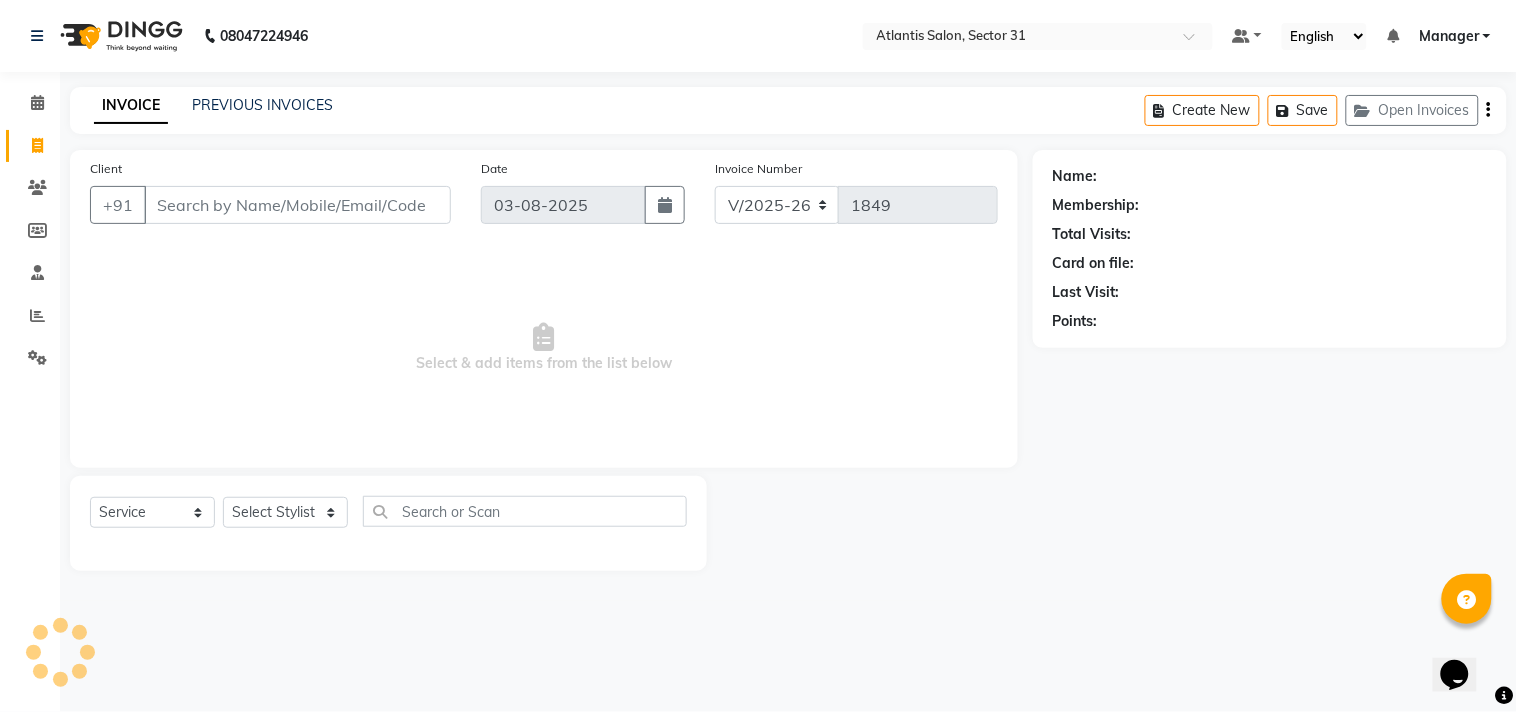 click on "Client" at bounding box center [297, 205] 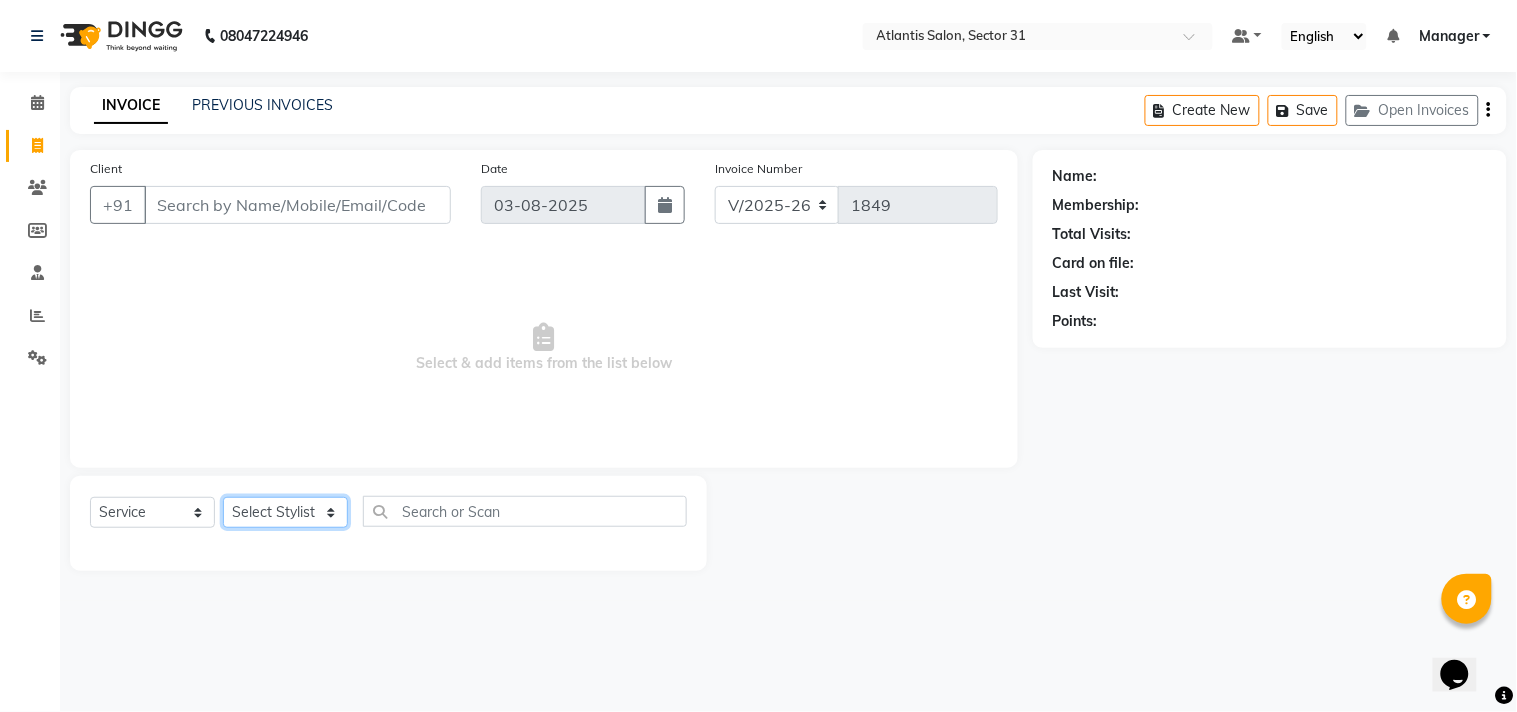 click on "Select Stylist [NAME]  [NAME] [NAME] [NAME] [NAME] [NAME] [NAME]  [NAME]  [NAME]" 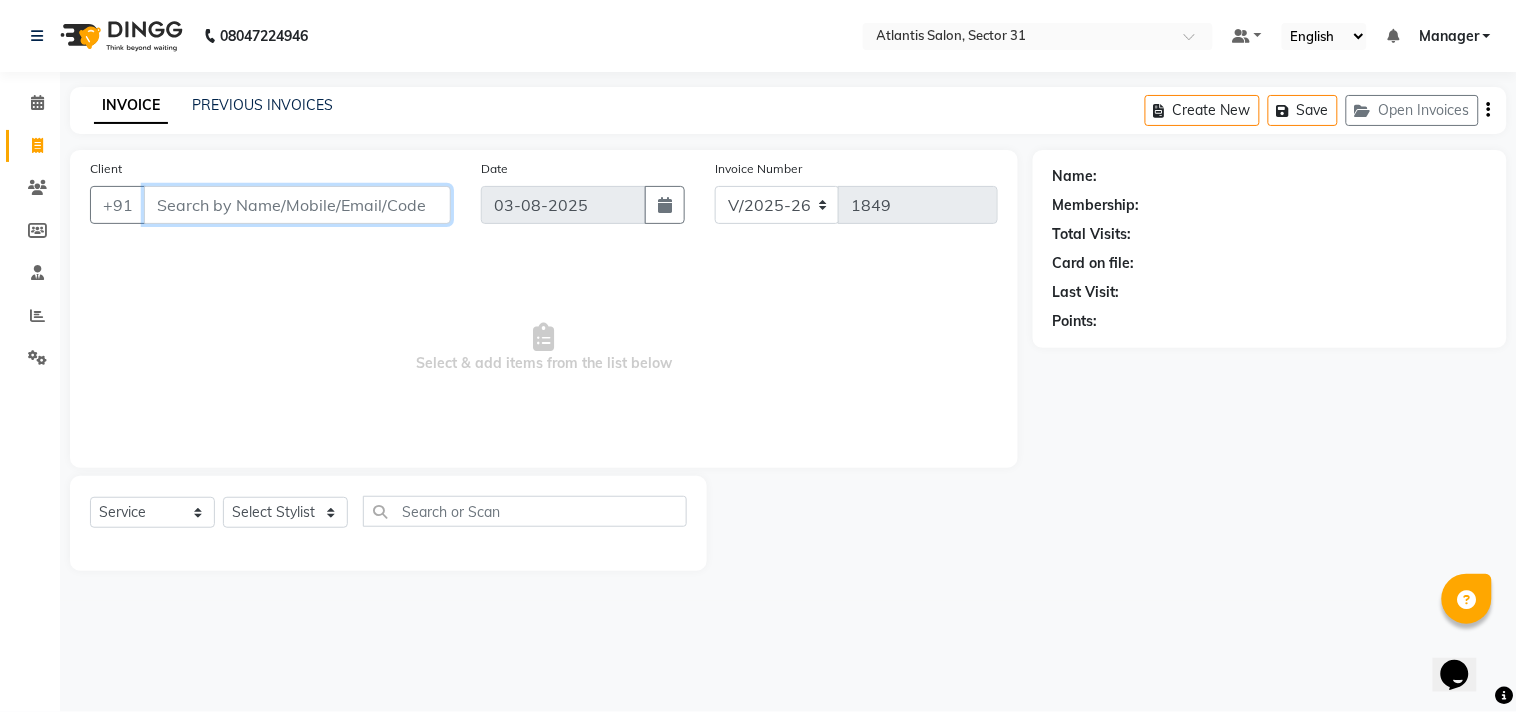 click on "Client" at bounding box center [297, 205] 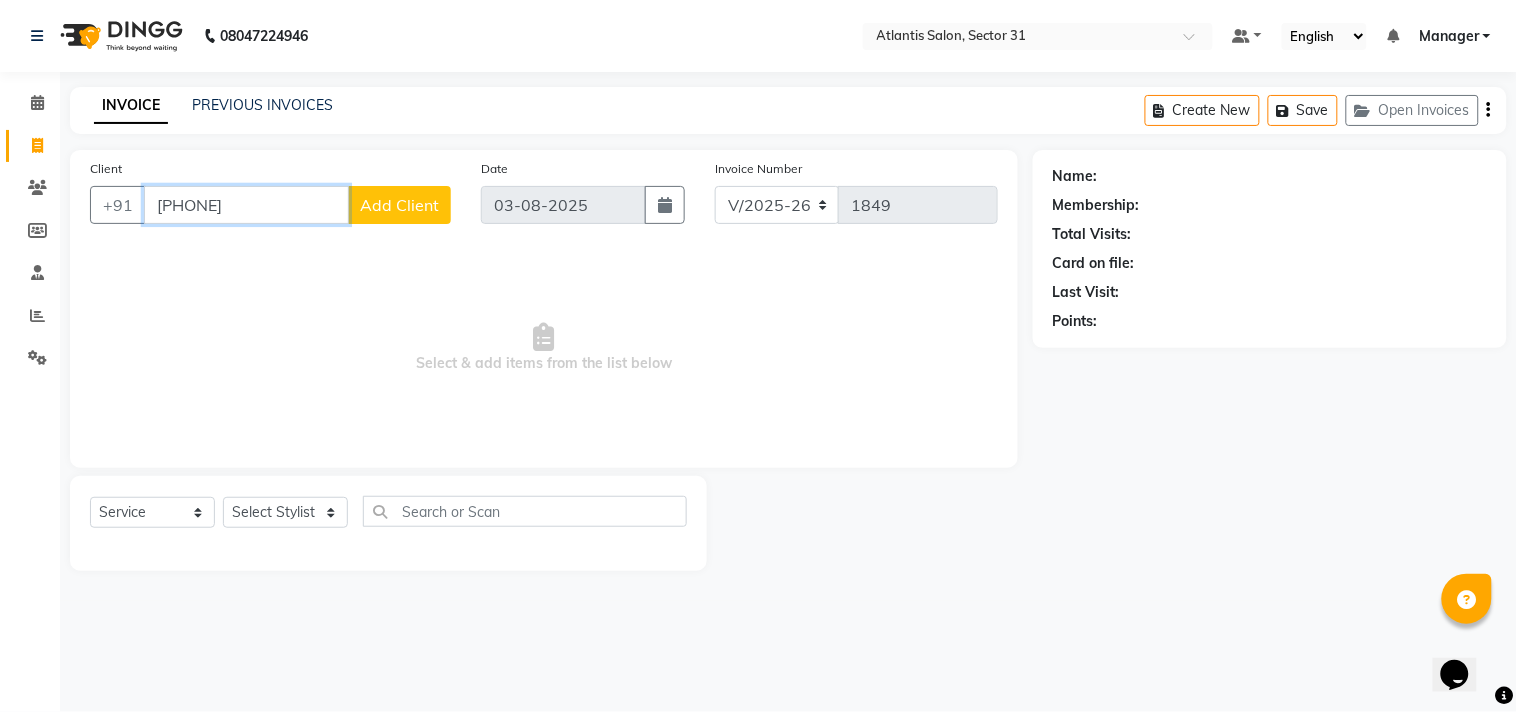 type on "[PHONE]" 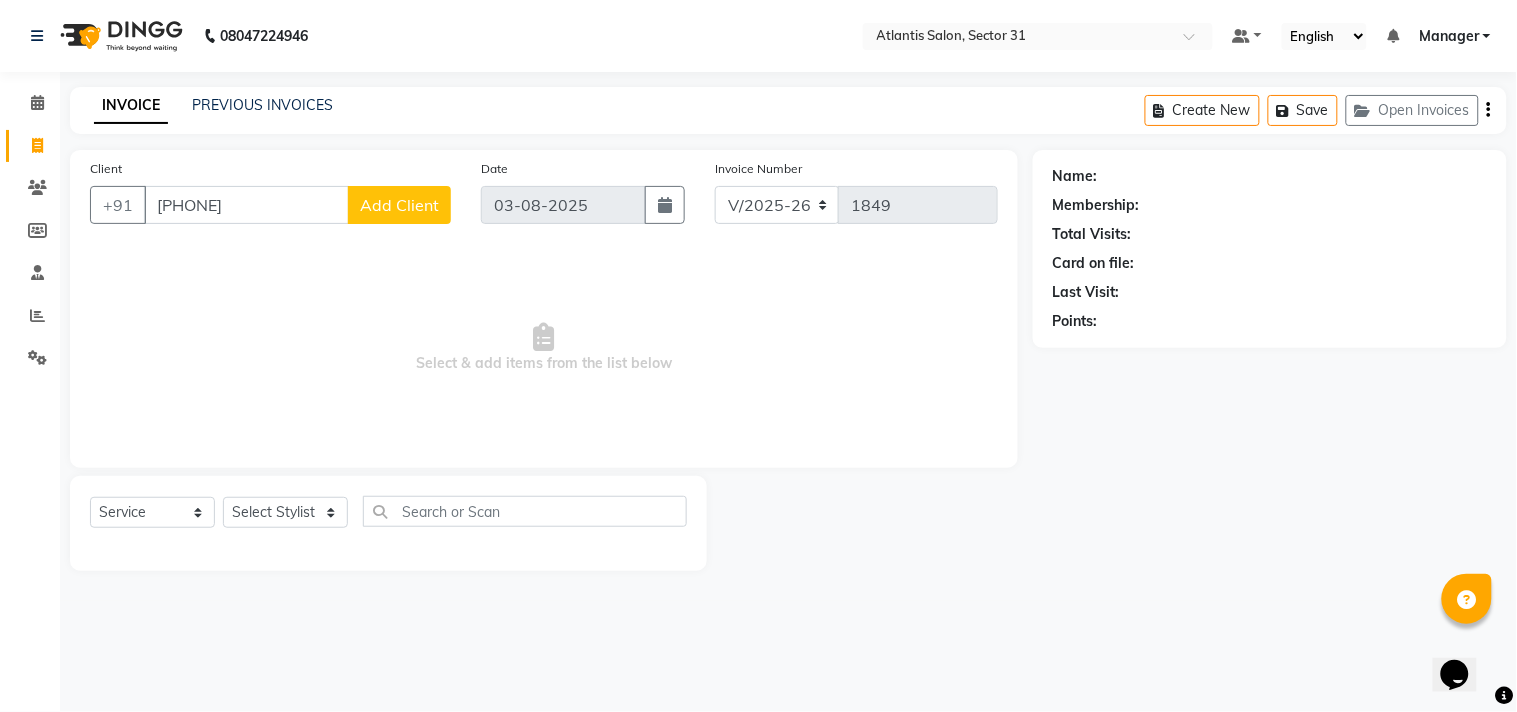 click on "Add Client" 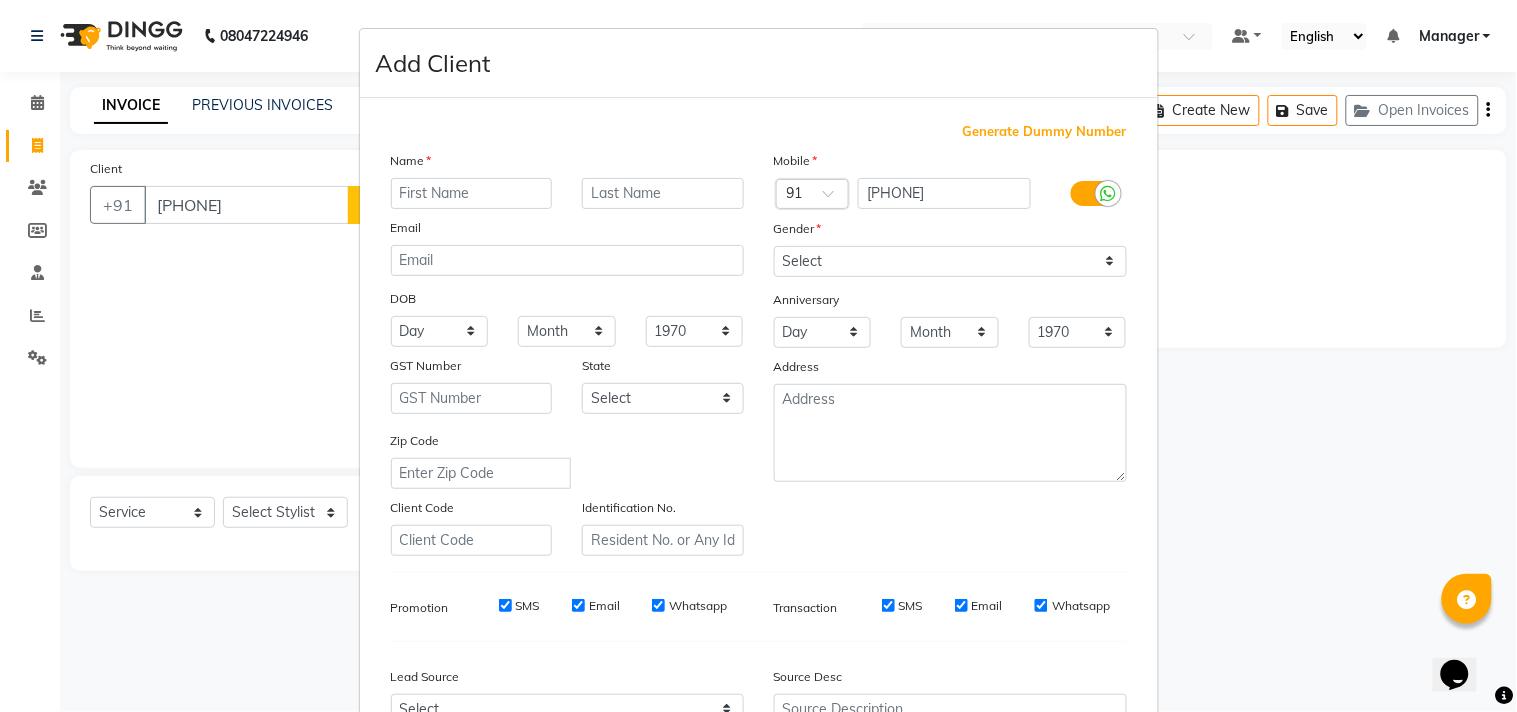 click at bounding box center (472, 193) 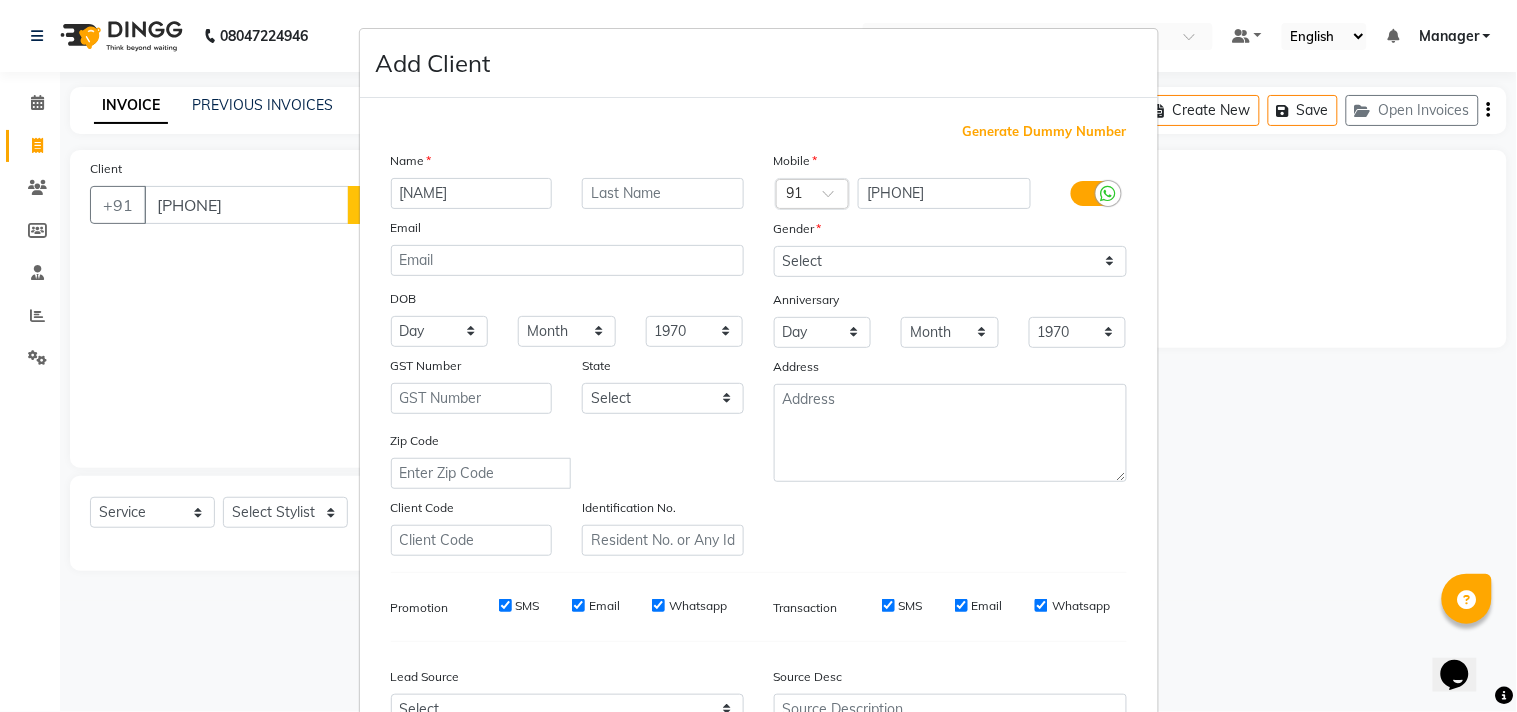 type on "[NAME]" 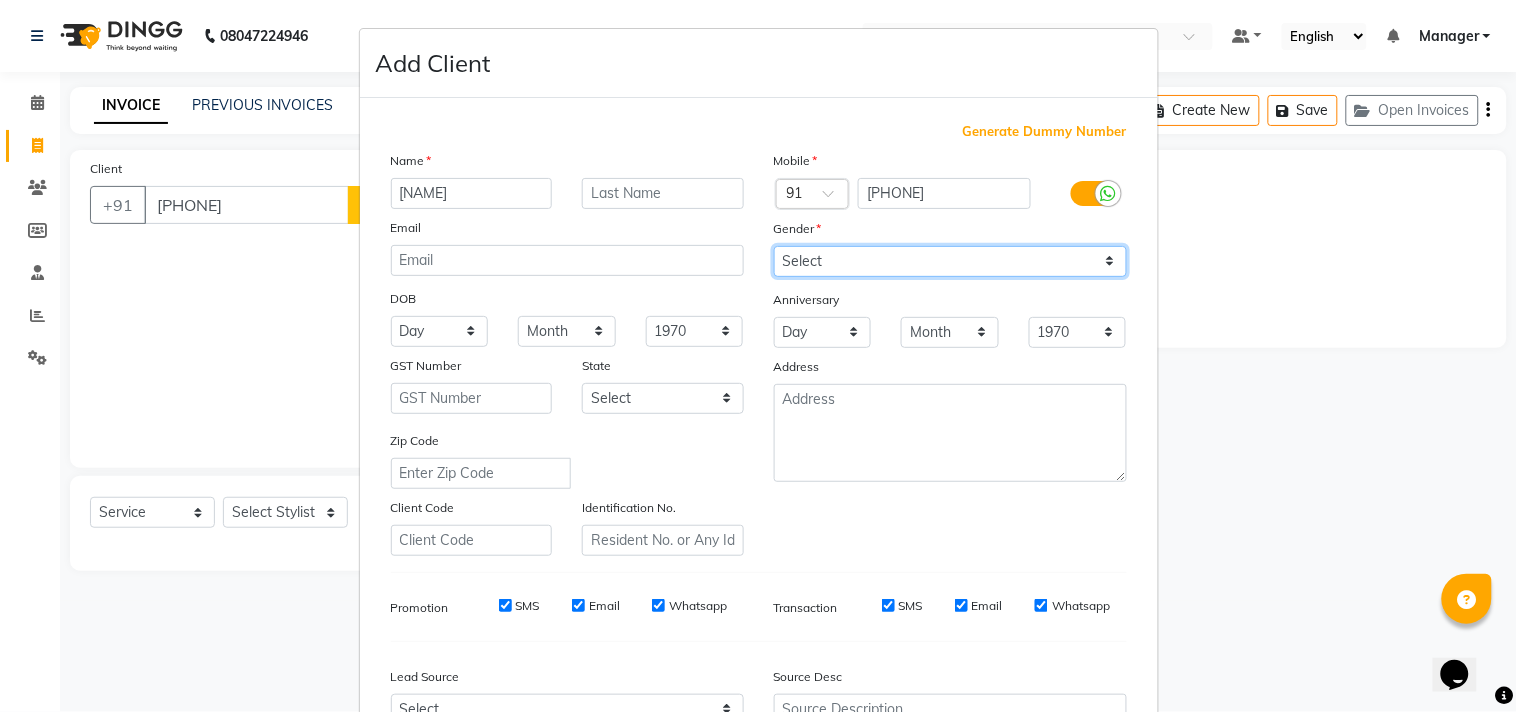 click on "Select Male Female Other Prefer Not To Say" at bounding box center (950, 261) 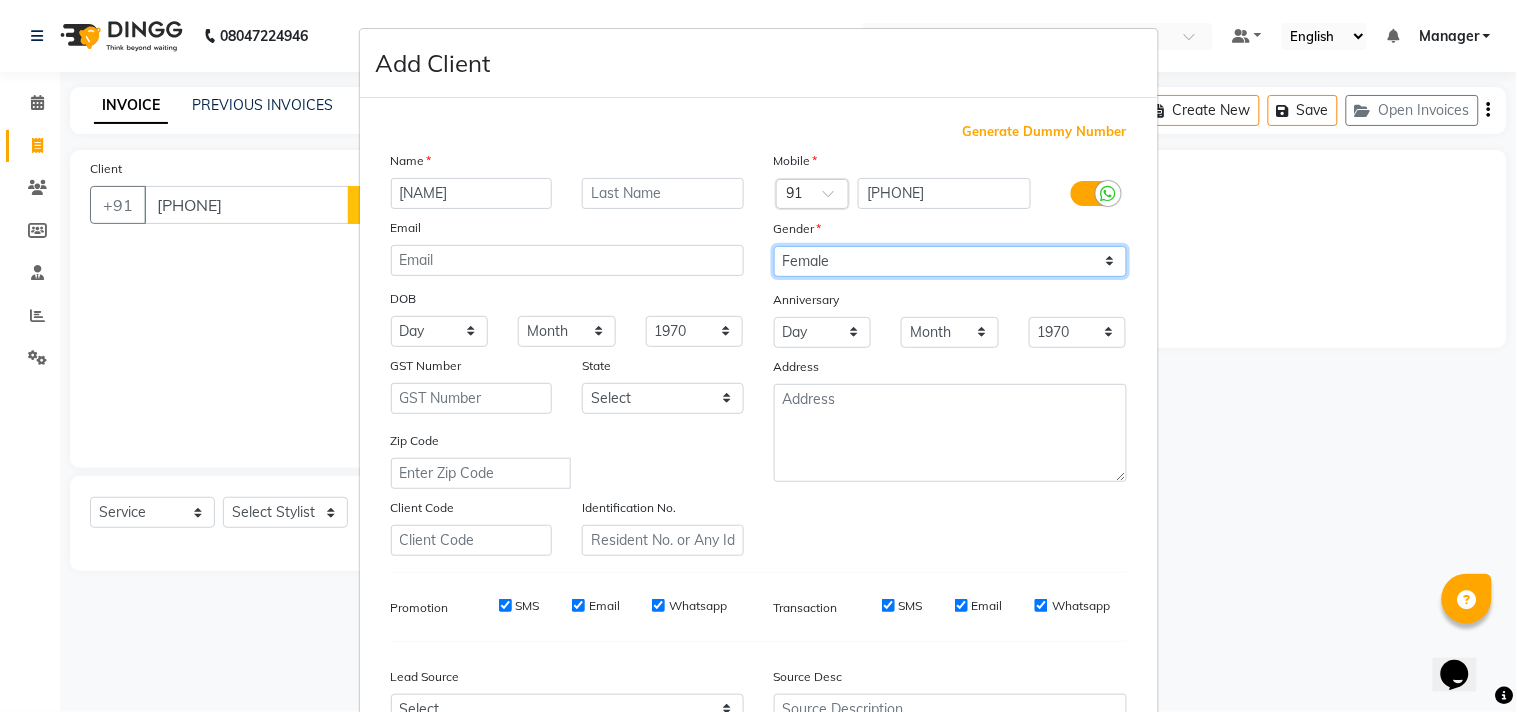 click on "Select Male Female Other Prefer Not To Say" at bounding box center (950, 261) 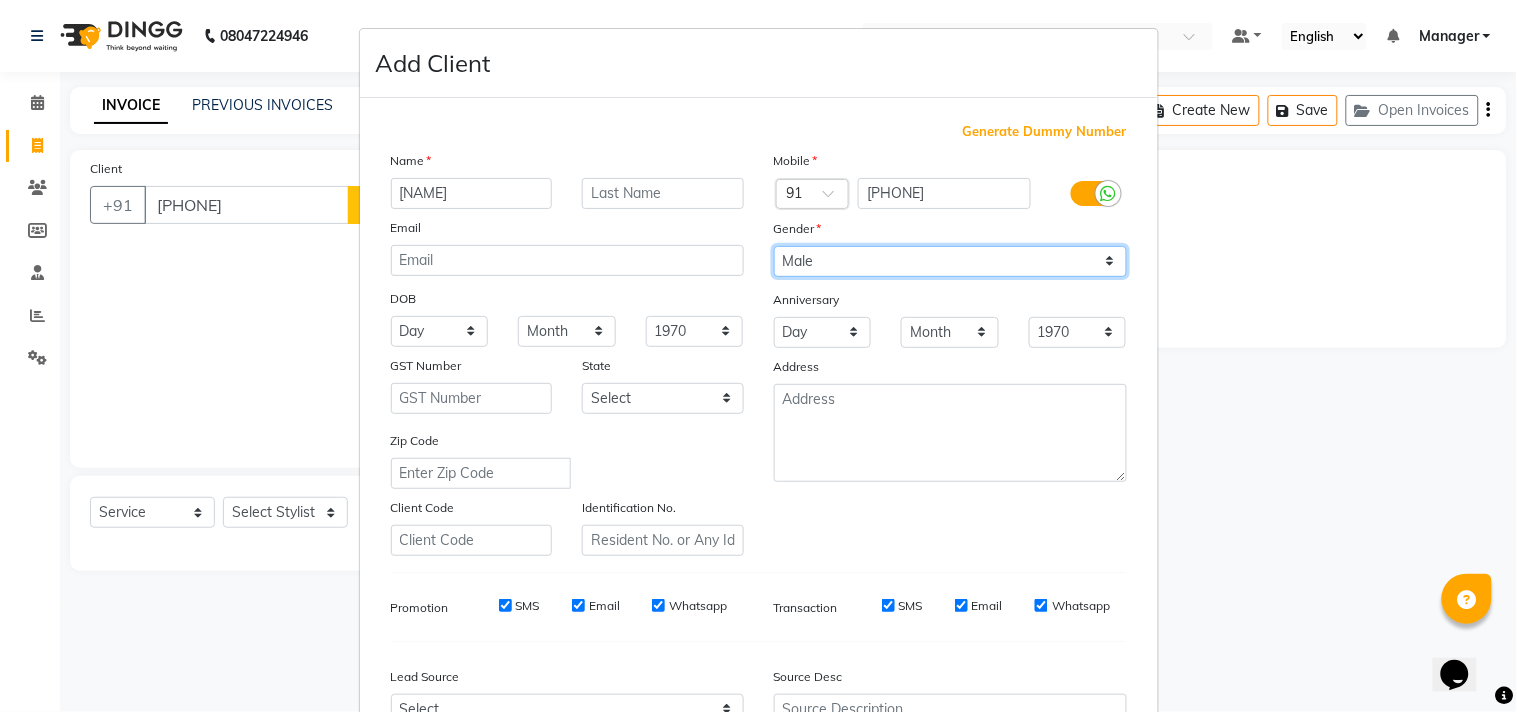 click on "Select Male Female Other Prefer Not To Say" at bounding box center (950, 261) 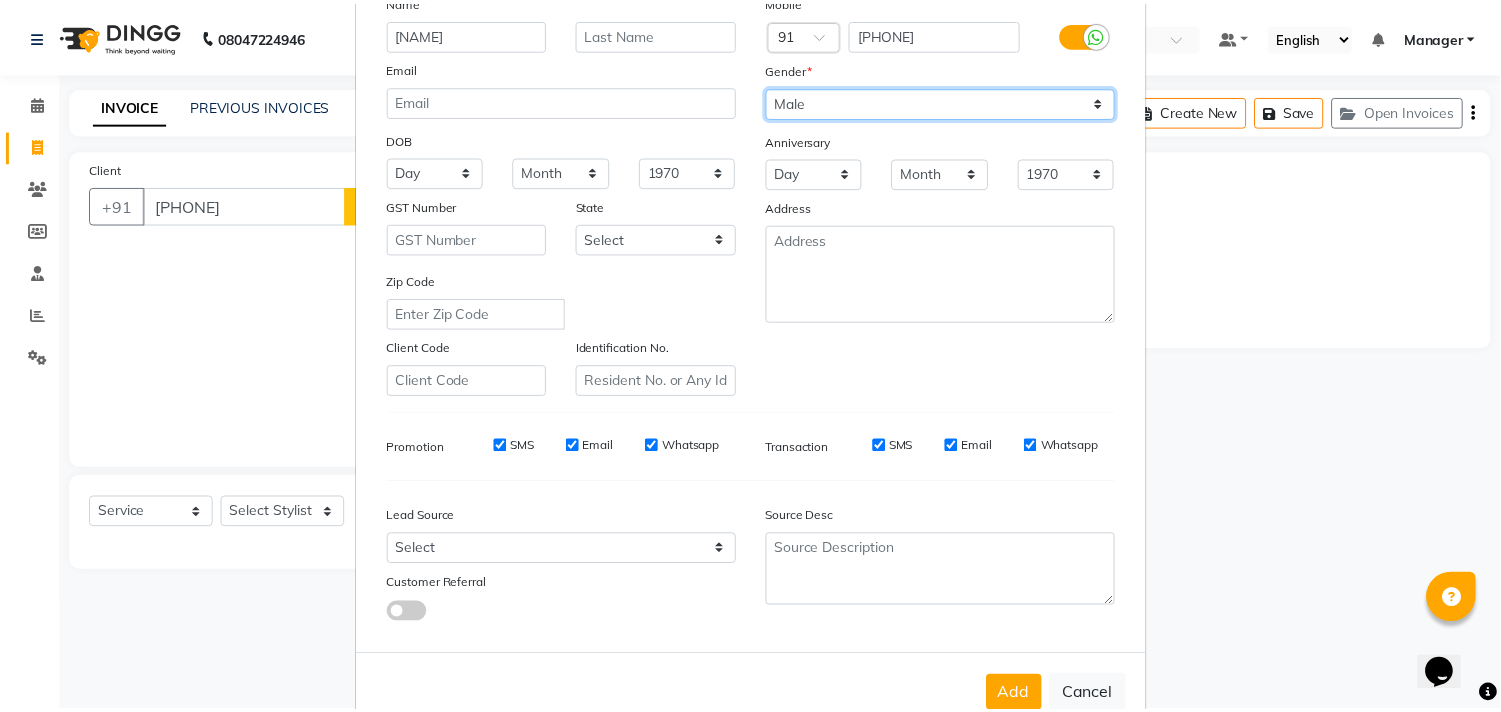 scroll, scrollTop: 212, scrollLeft: 0, axis: vertical 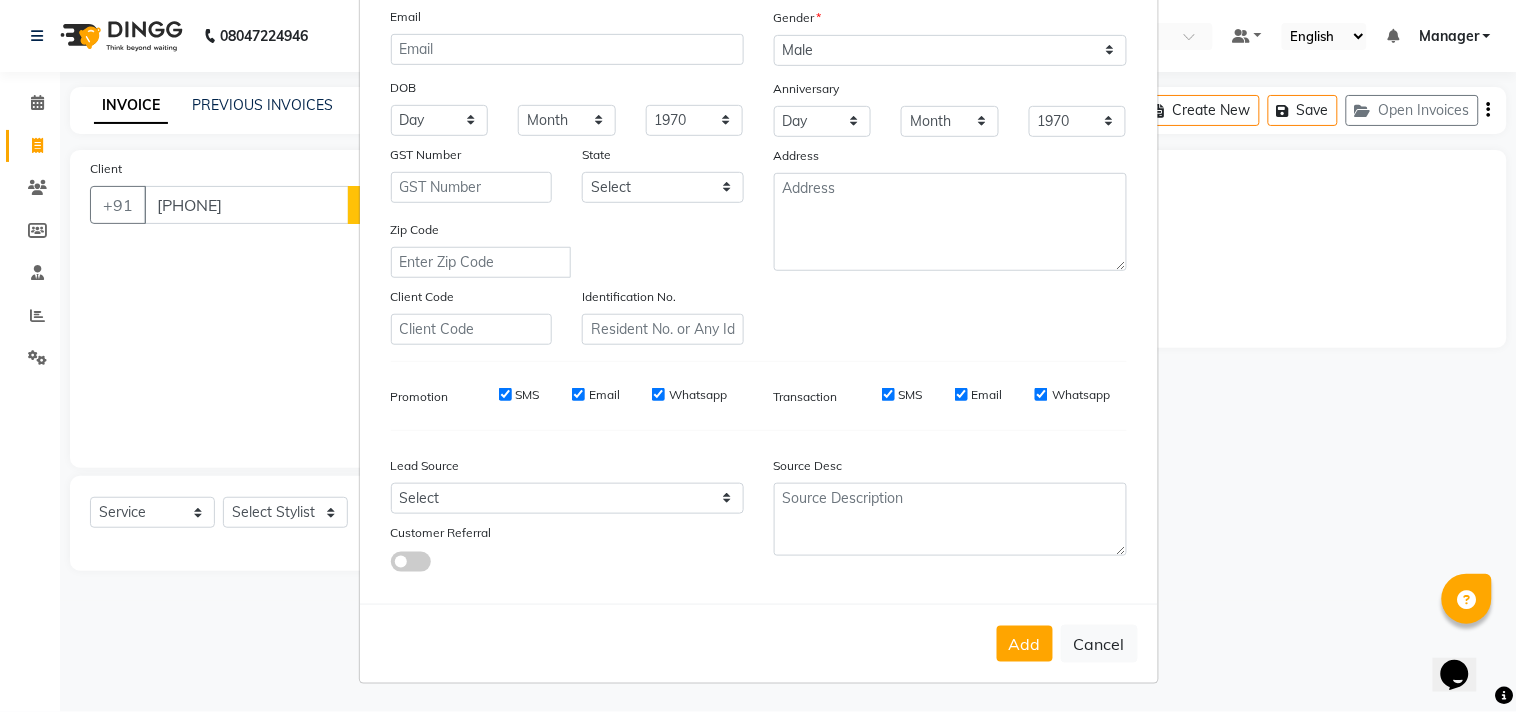 drag, startPoint x: 1010, startPoint y: 647, endPoint x: 555, endPoint y: 461, distance: 491.5496 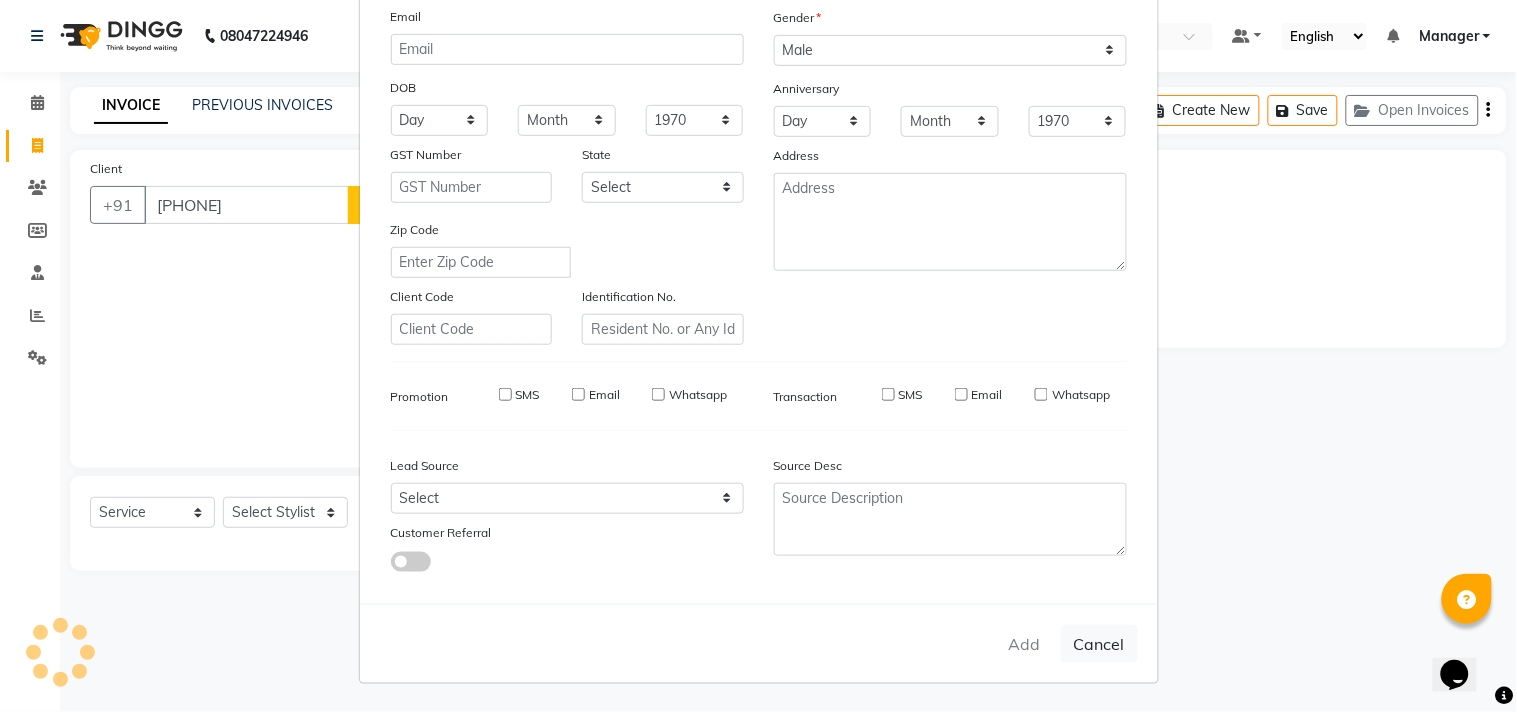 type 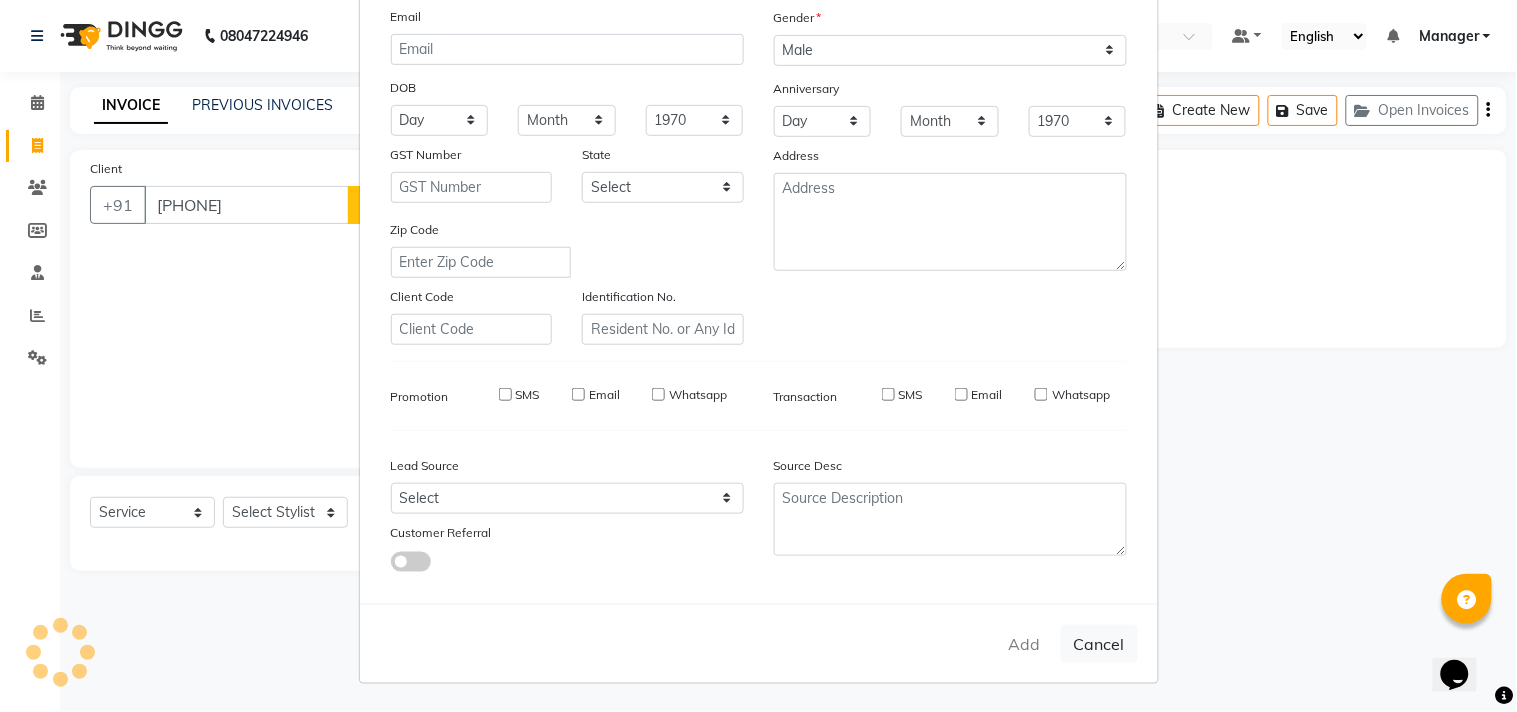select 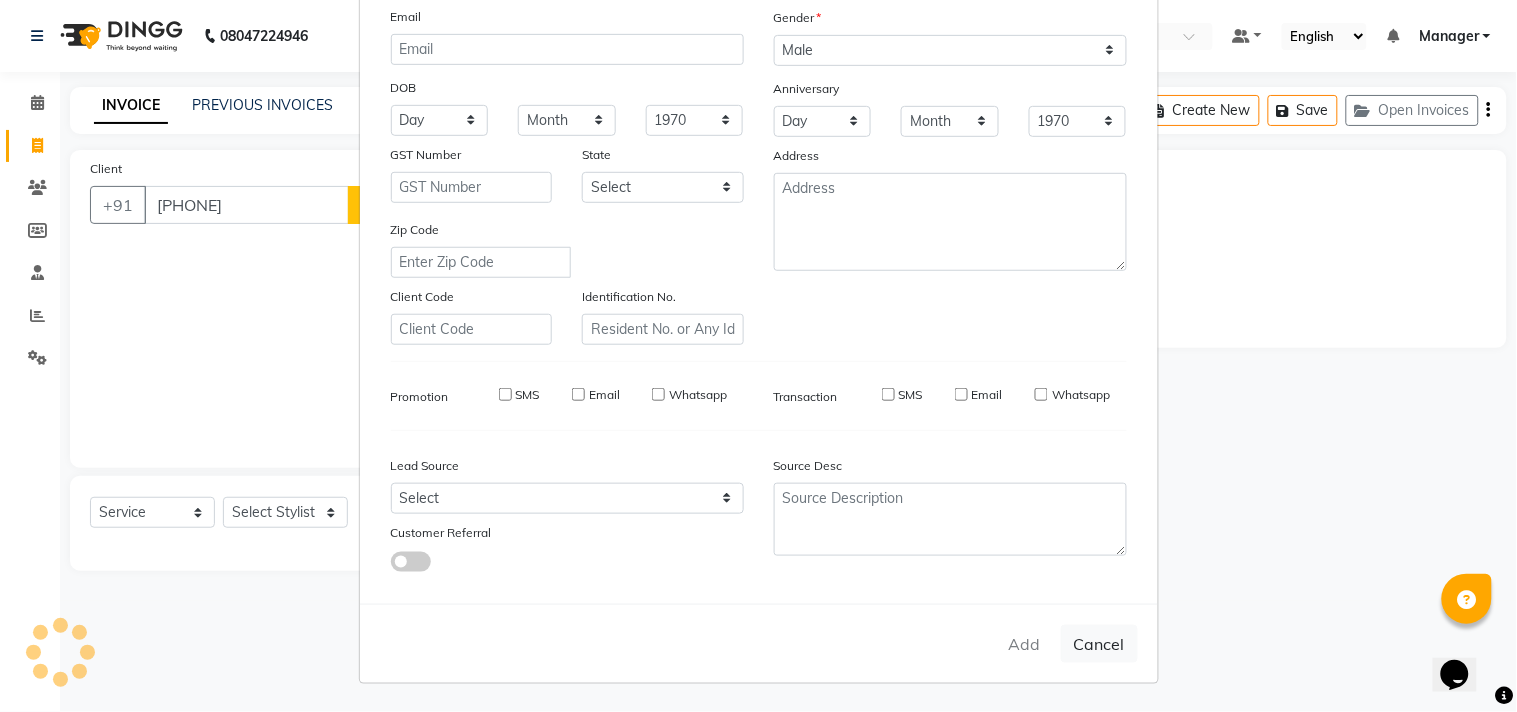 select 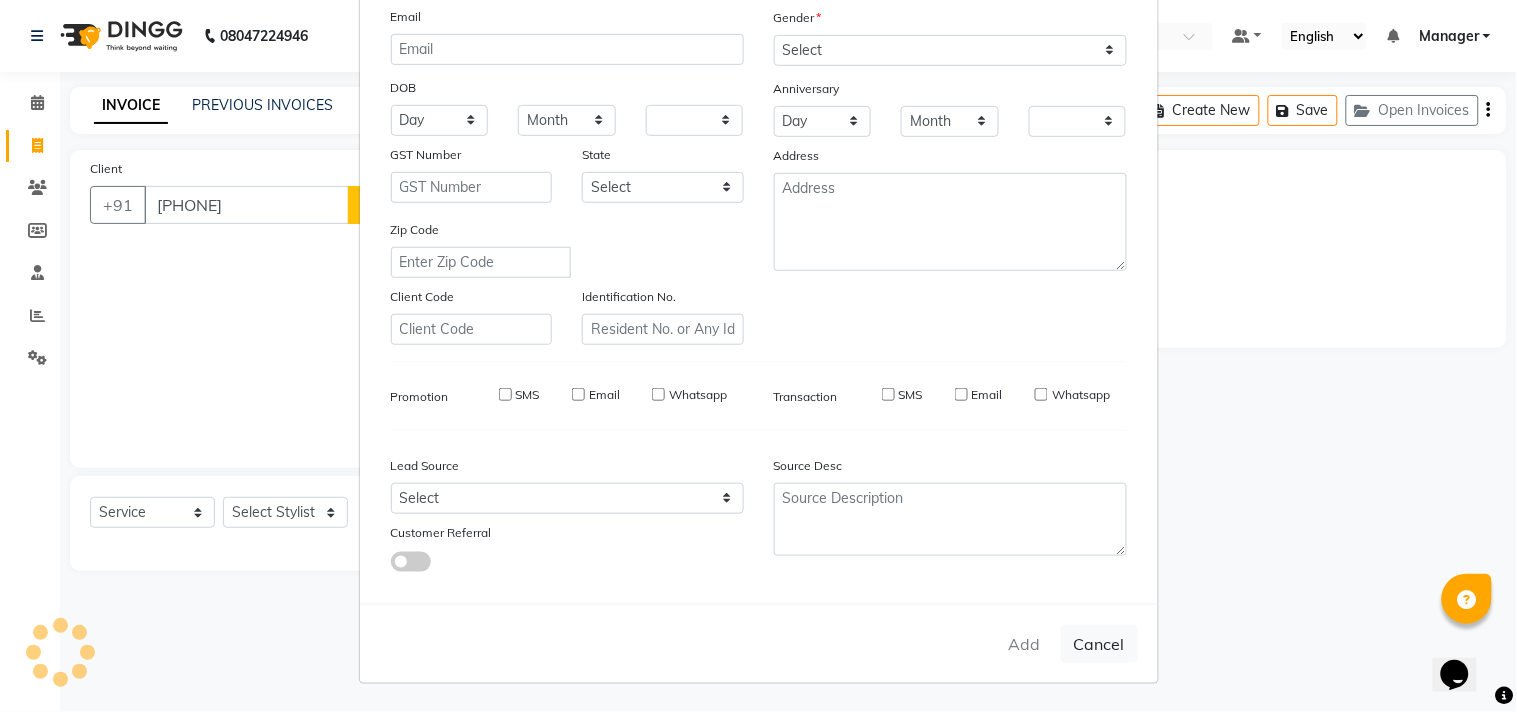 checkbox on "false" 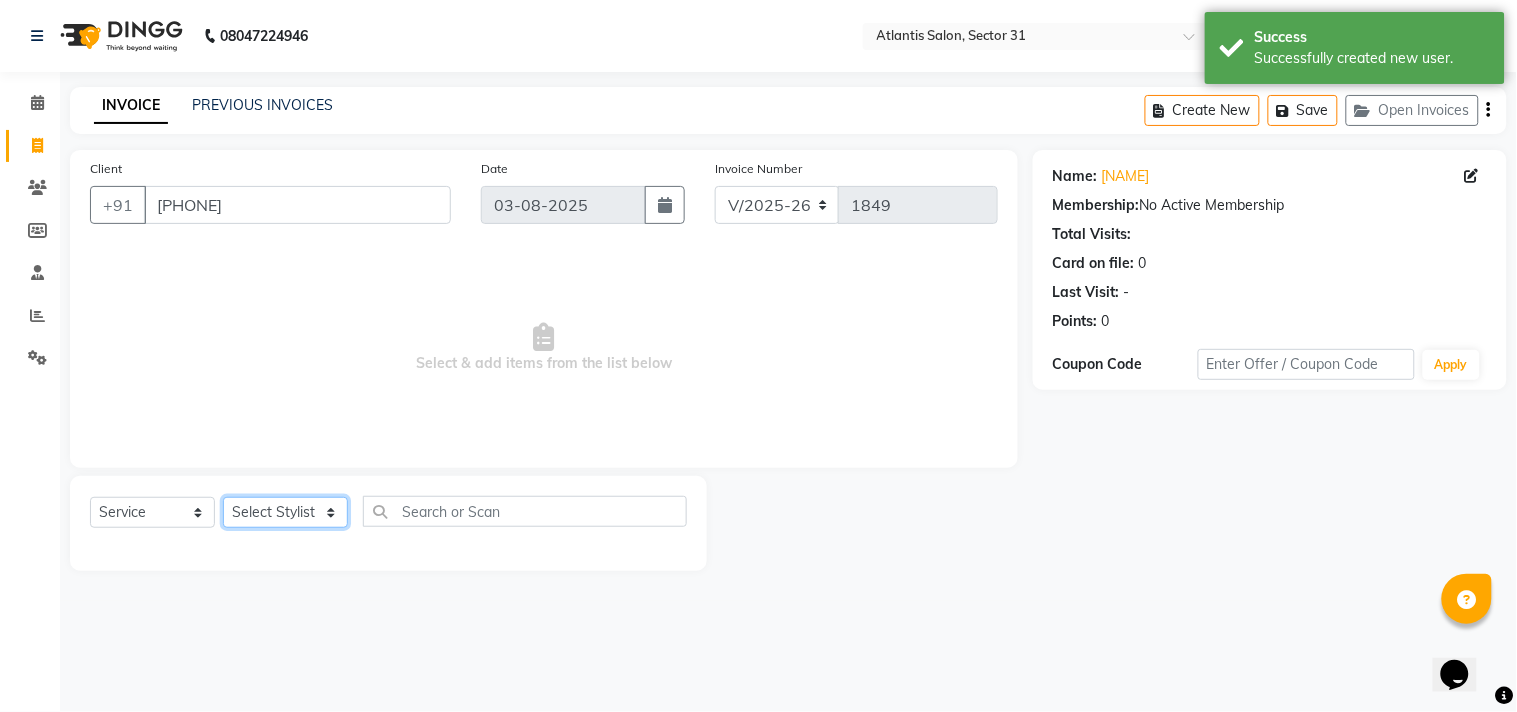 click on "Select Stylist [NAME]  [NAME] [NAME] [NAME] [NAME] [NAME] [NAME]  [NAME]  [NAME]" 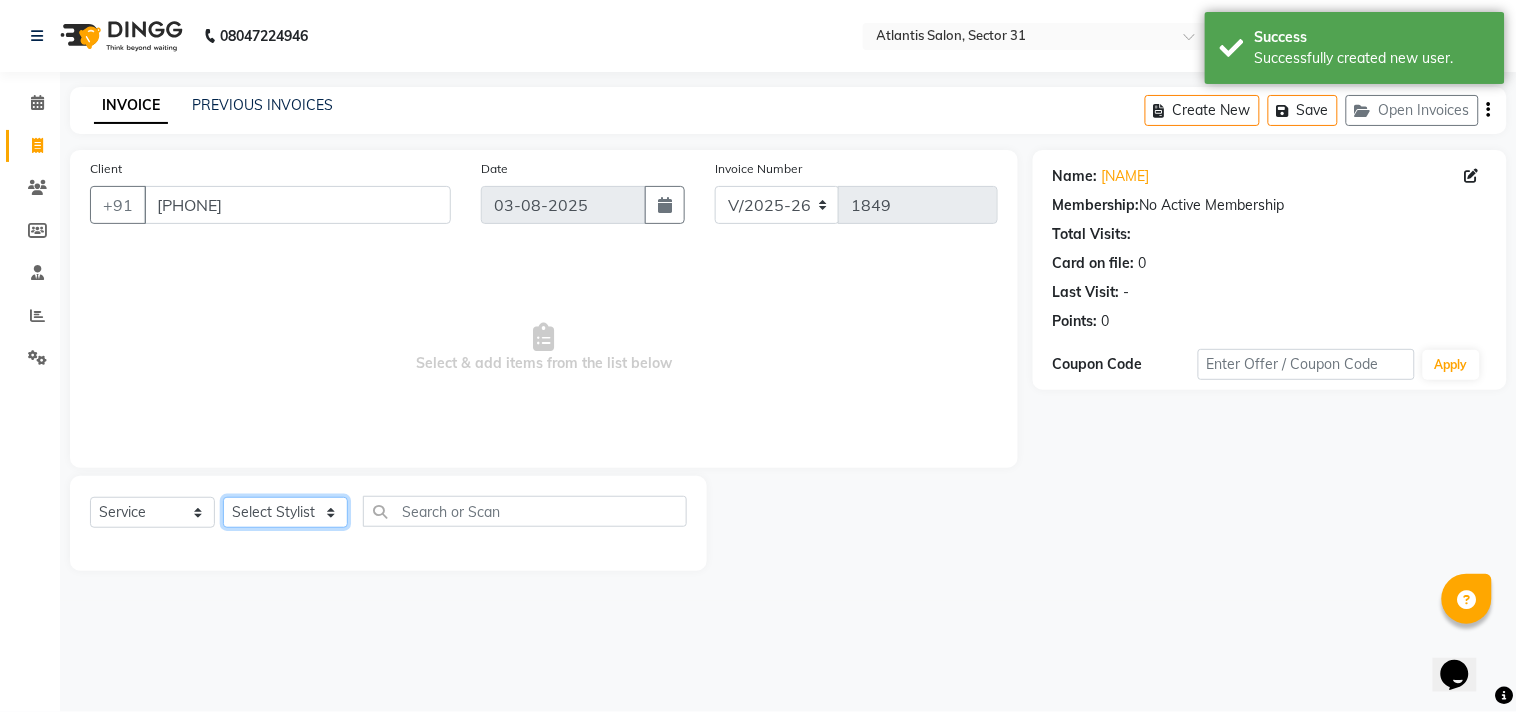select on "62138" 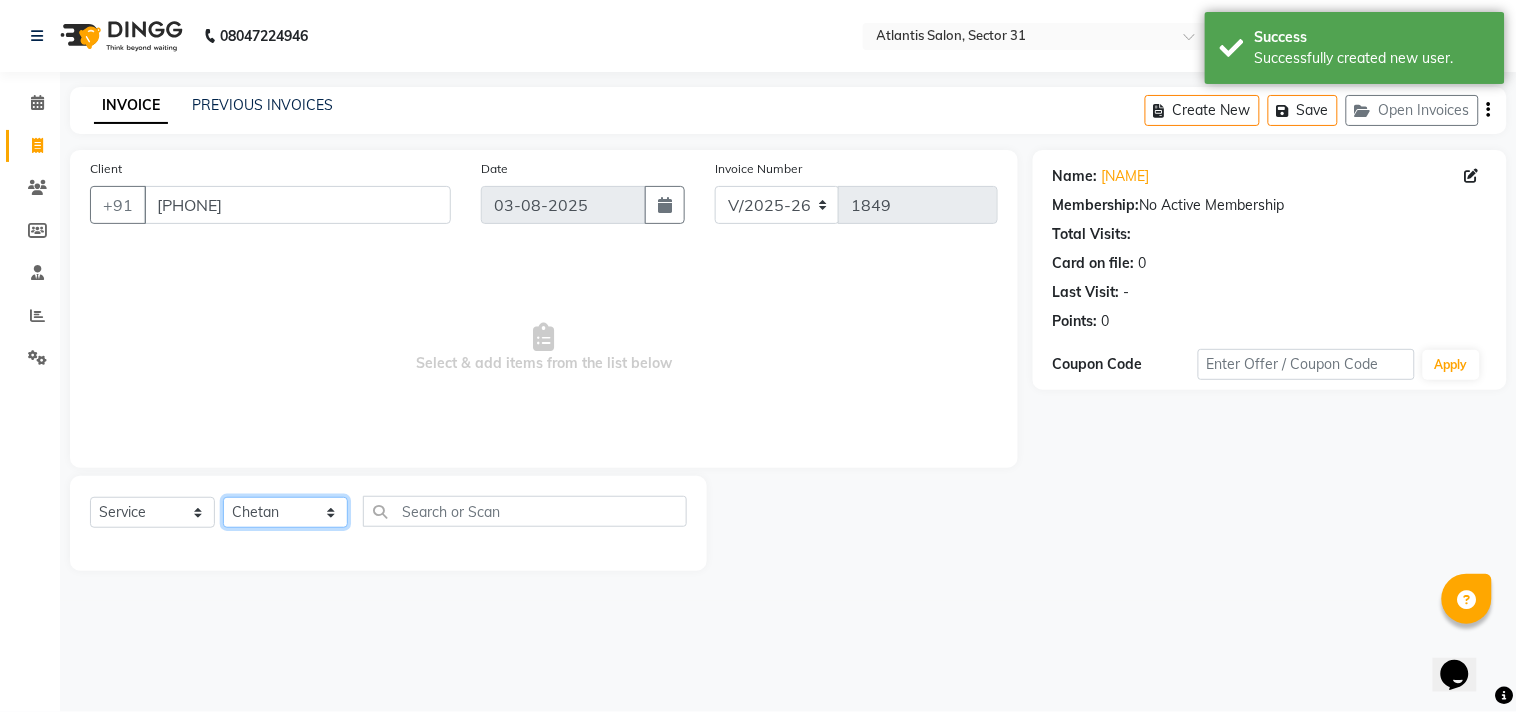 click on "Select Stylist [NAME]  [NAME] [NAME] [NAME] [NAME] [NAME] [NAME]  [NAME]  [NAME]" 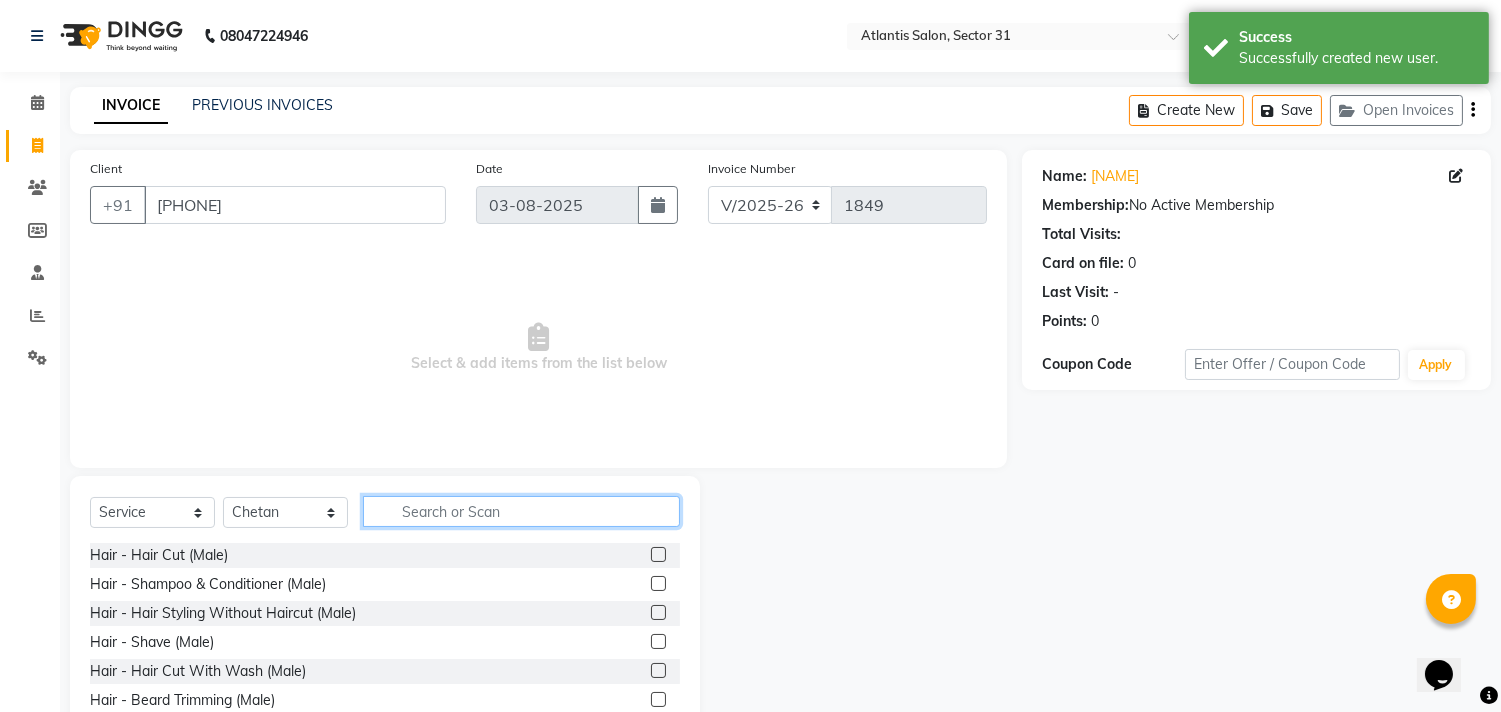 click 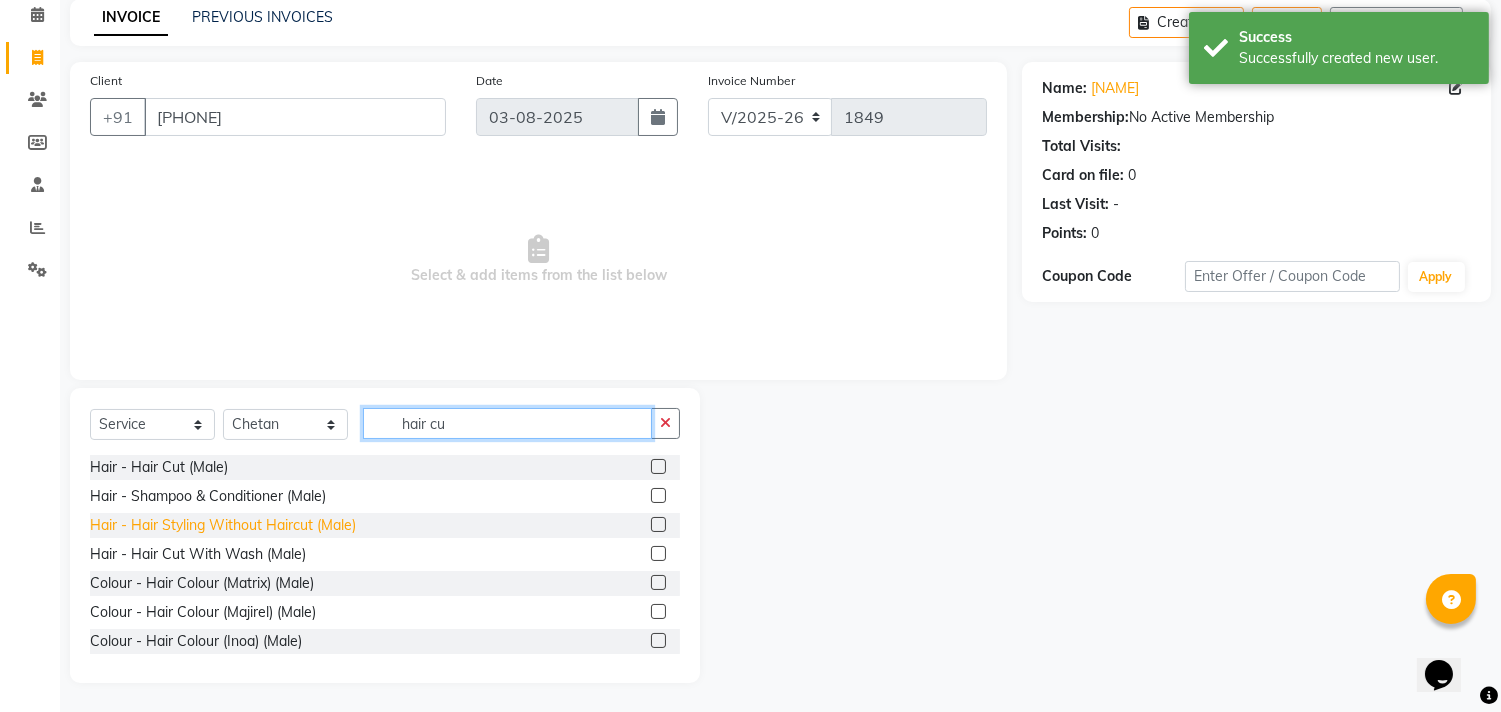 scroll, scrollTop: 63, scrollLeft: 0, axis: vertical 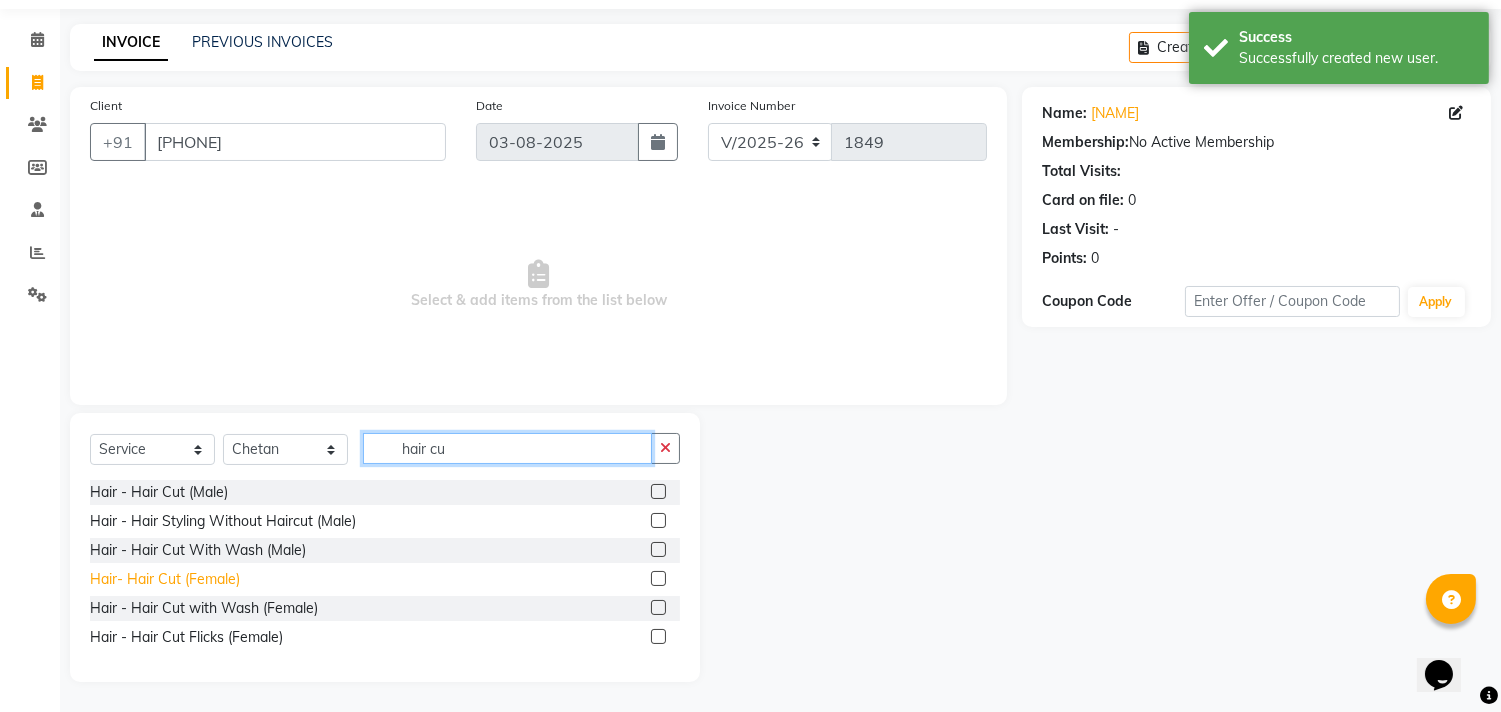 type on "hair cu" 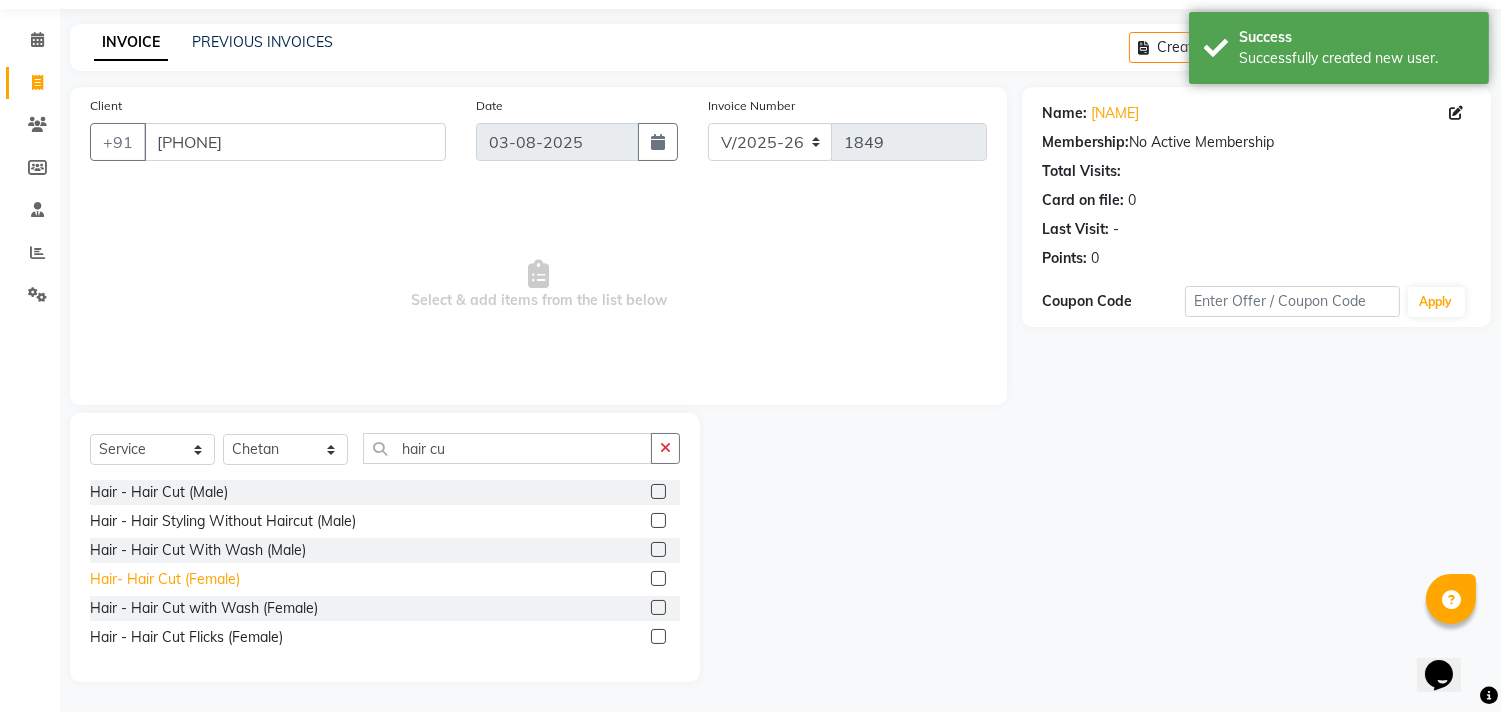 click on "Hair- Hair Cut (Female)" 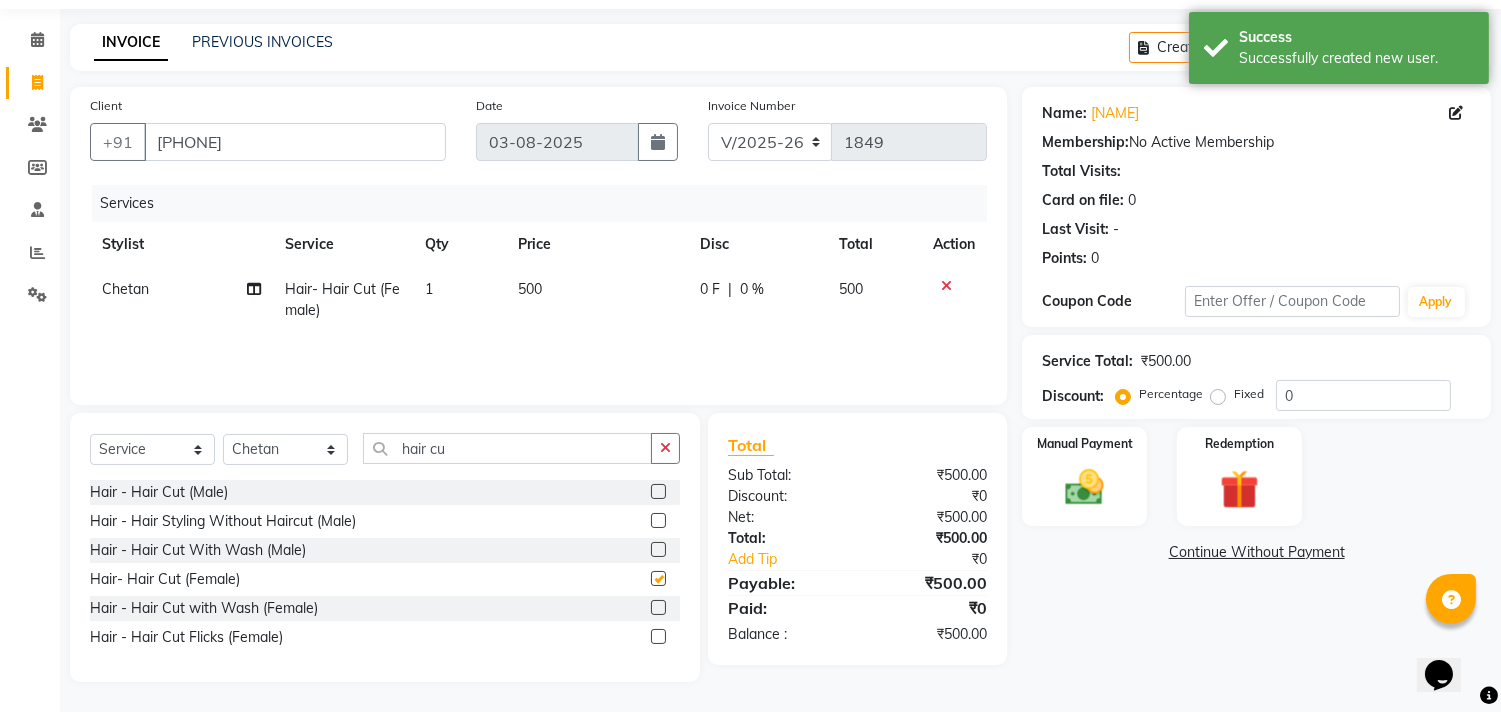 checkbox on "false" 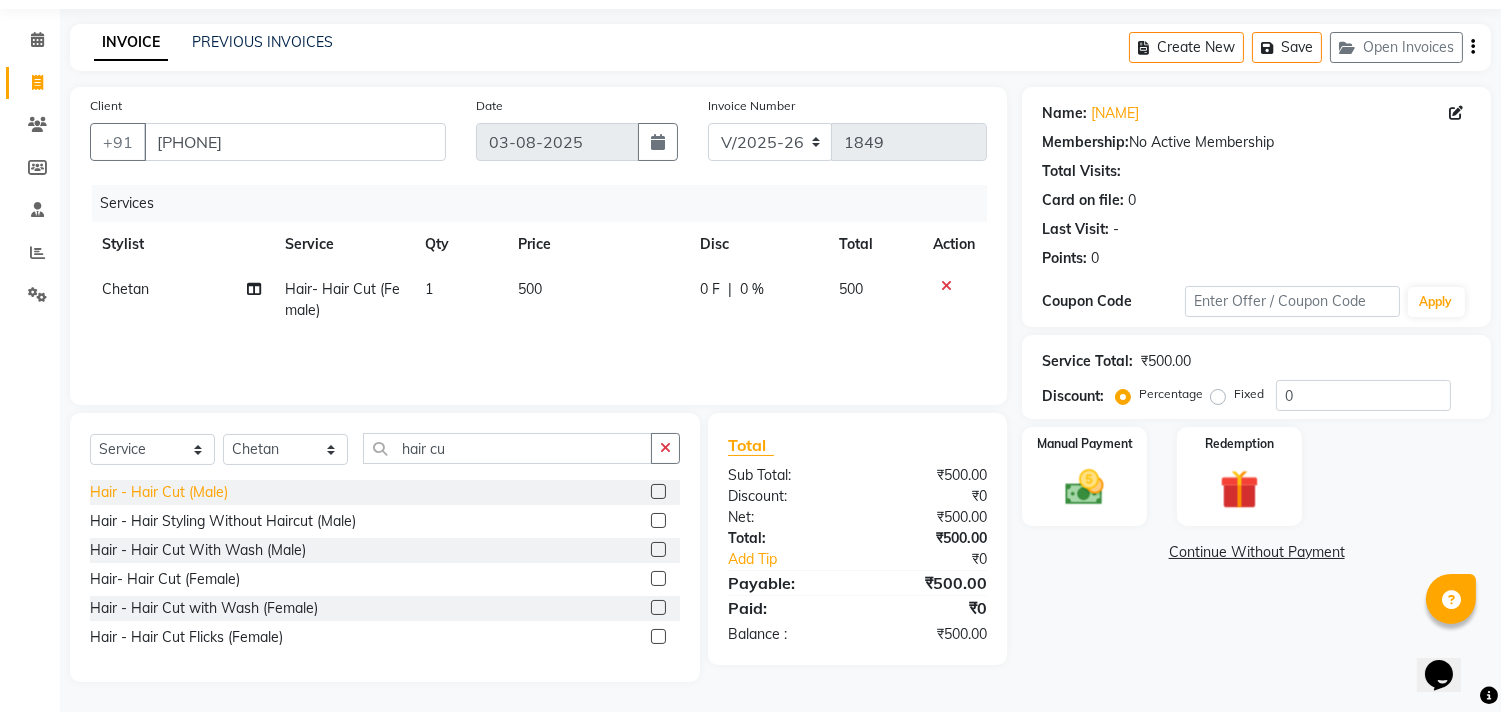click on "Hair - Hair Cut (Male)" 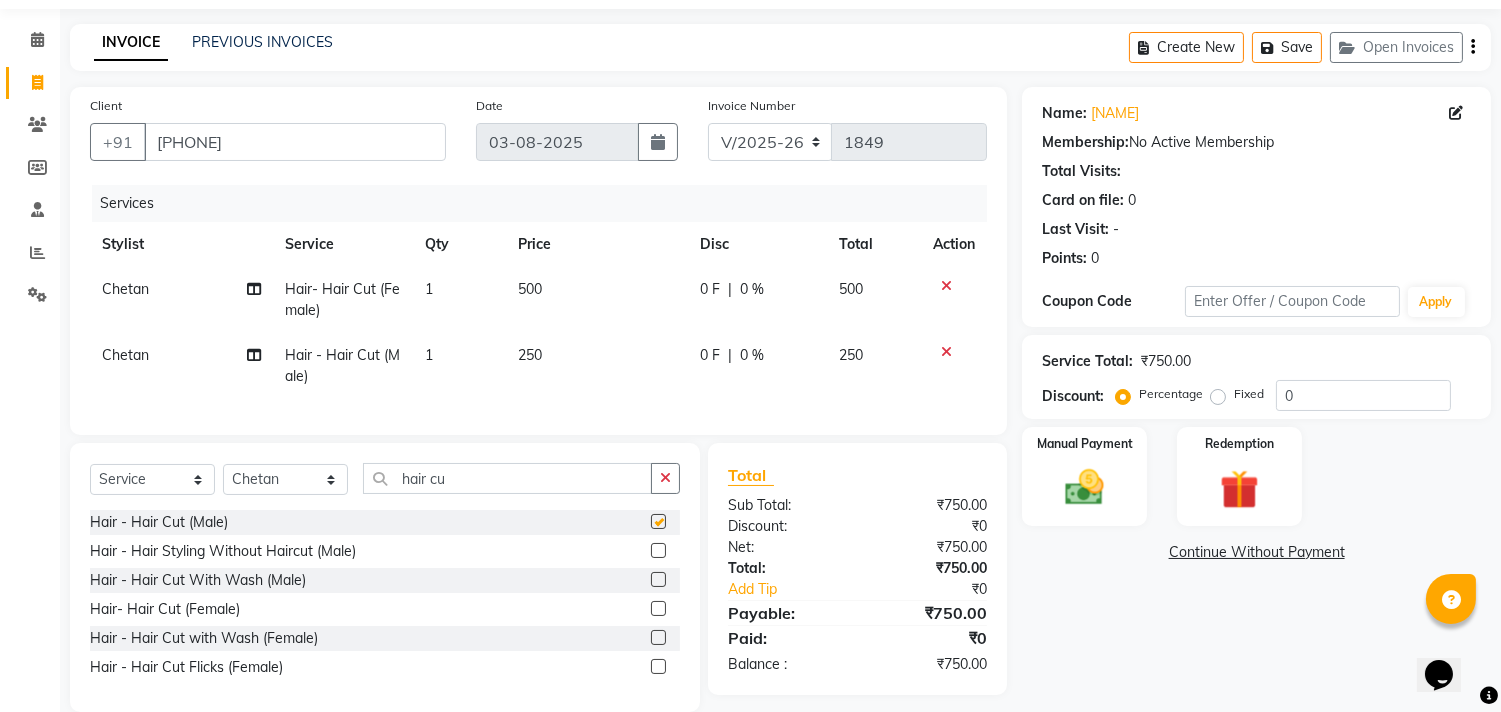 checkbox on "false" 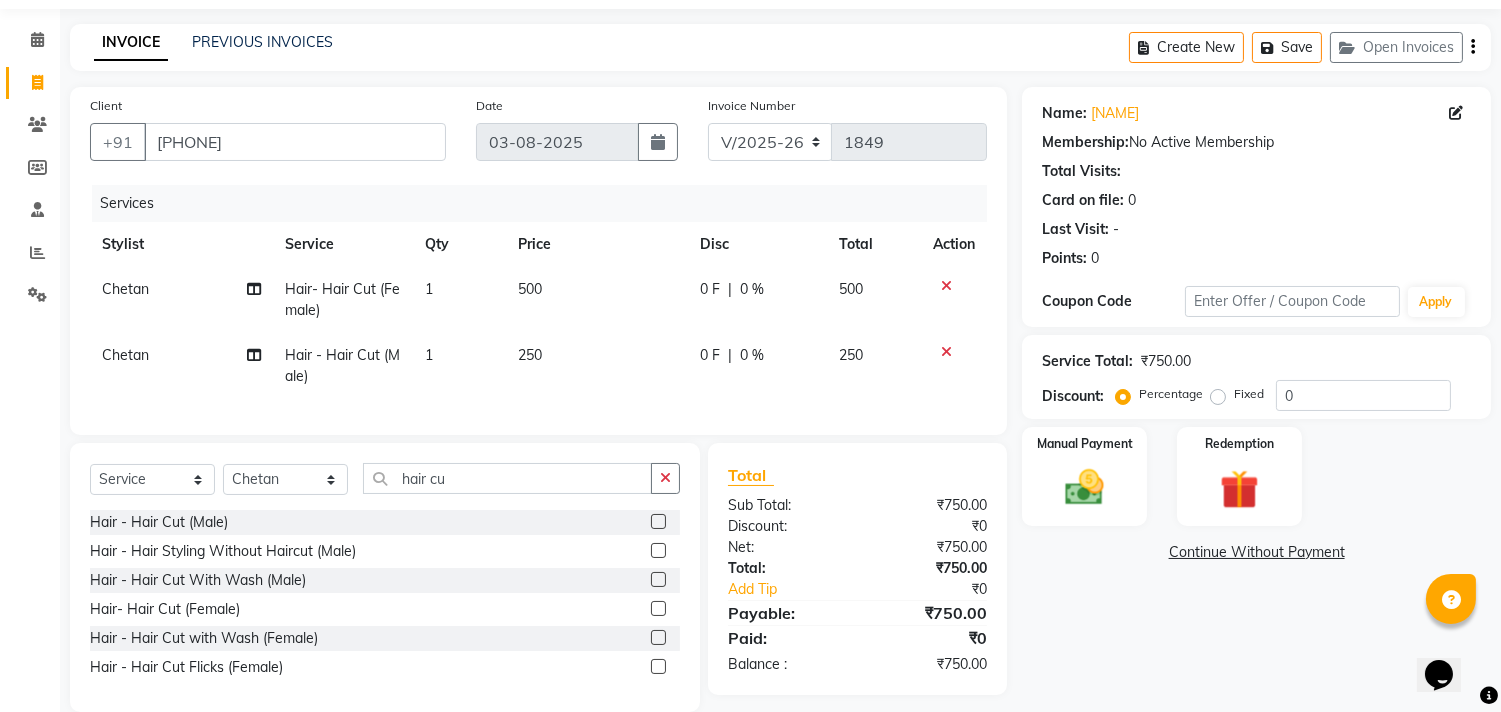 click on "Chetan" 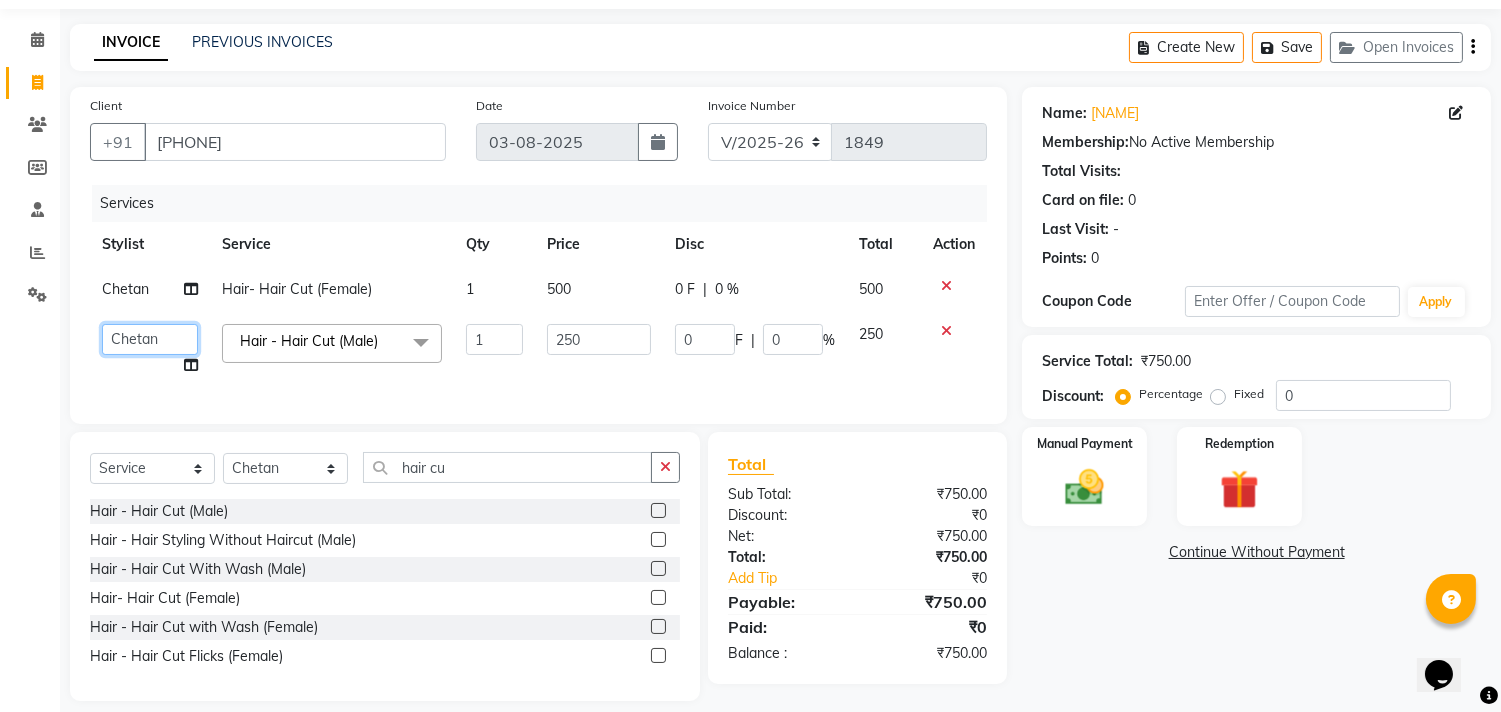 click on "[NAME]  [NAME]  [NAME]  [NAME]  [NAME]  [NAME]  [NAME]  [NAME]  [NAME]" 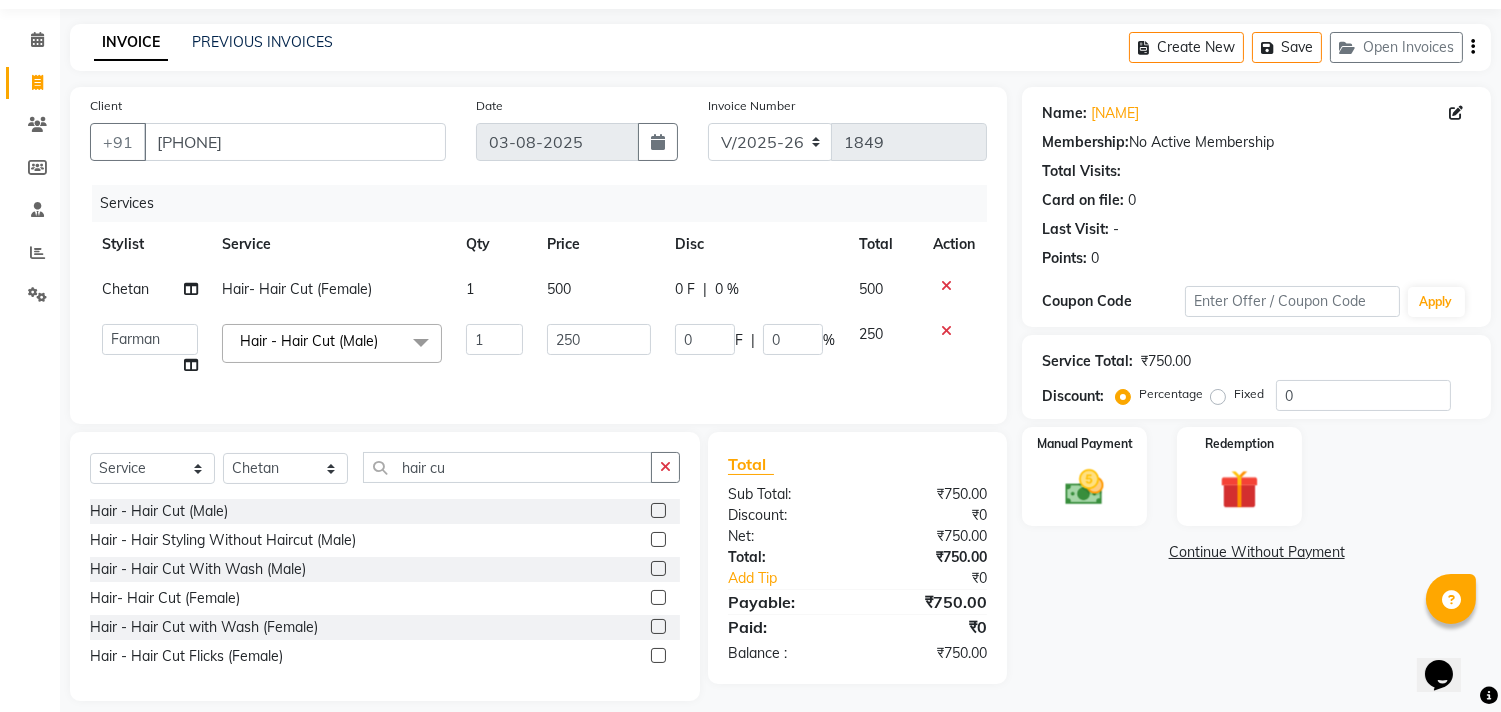 select on "33510" 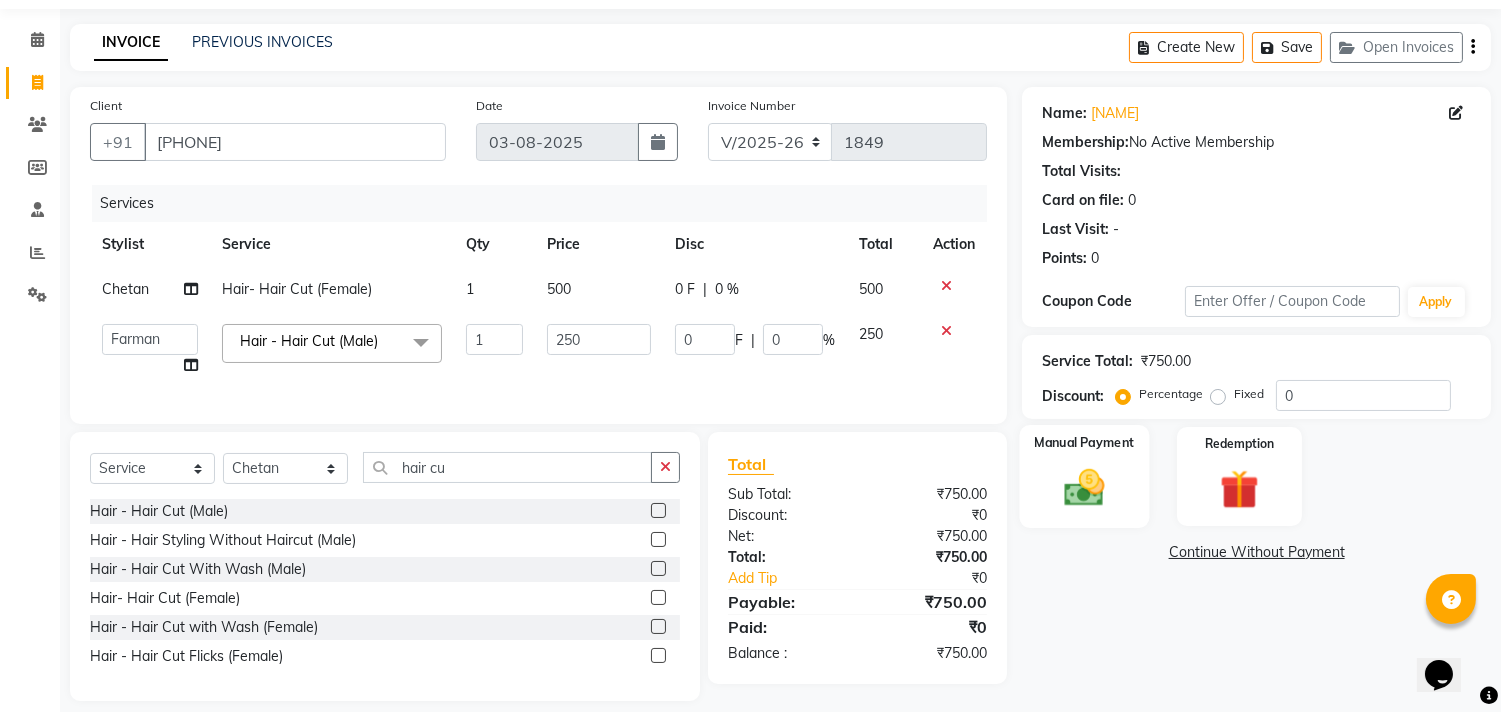 click 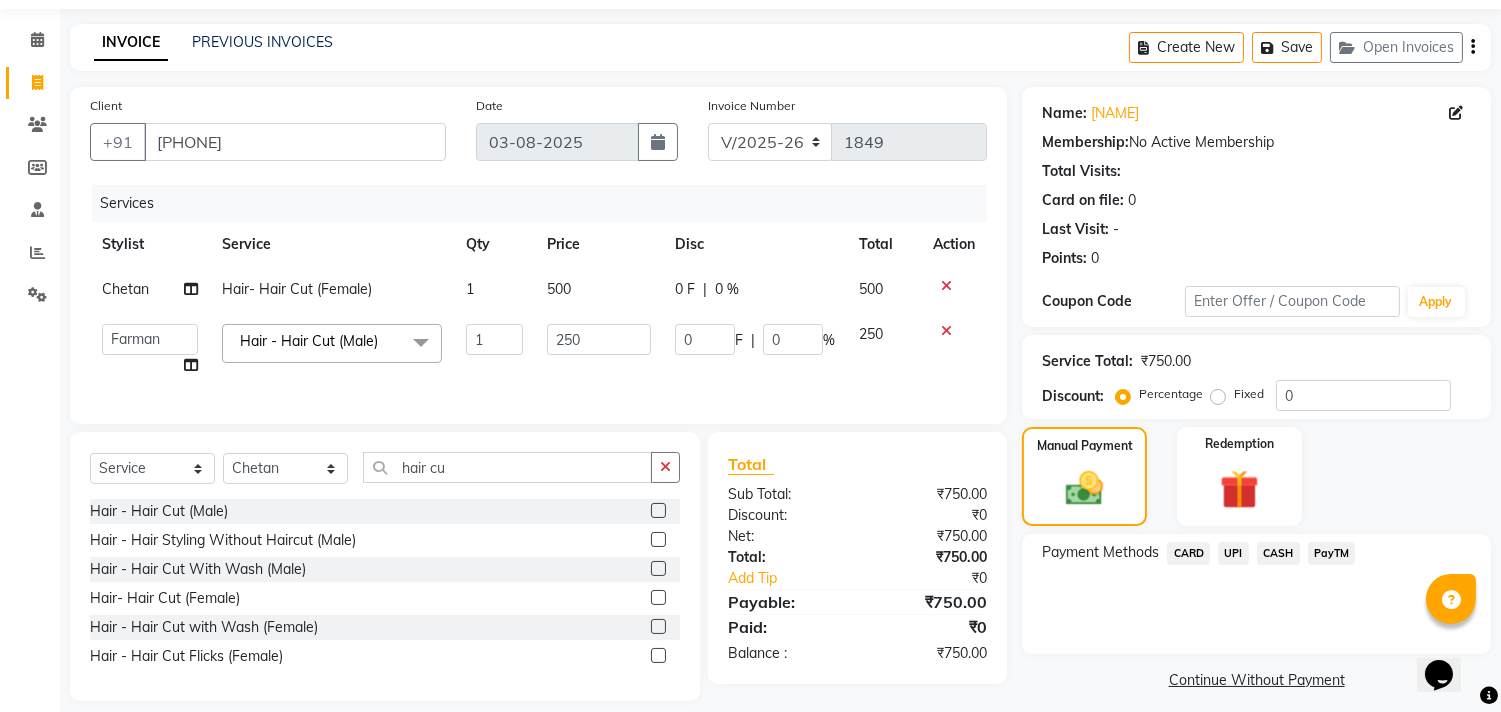 click on "UPI" 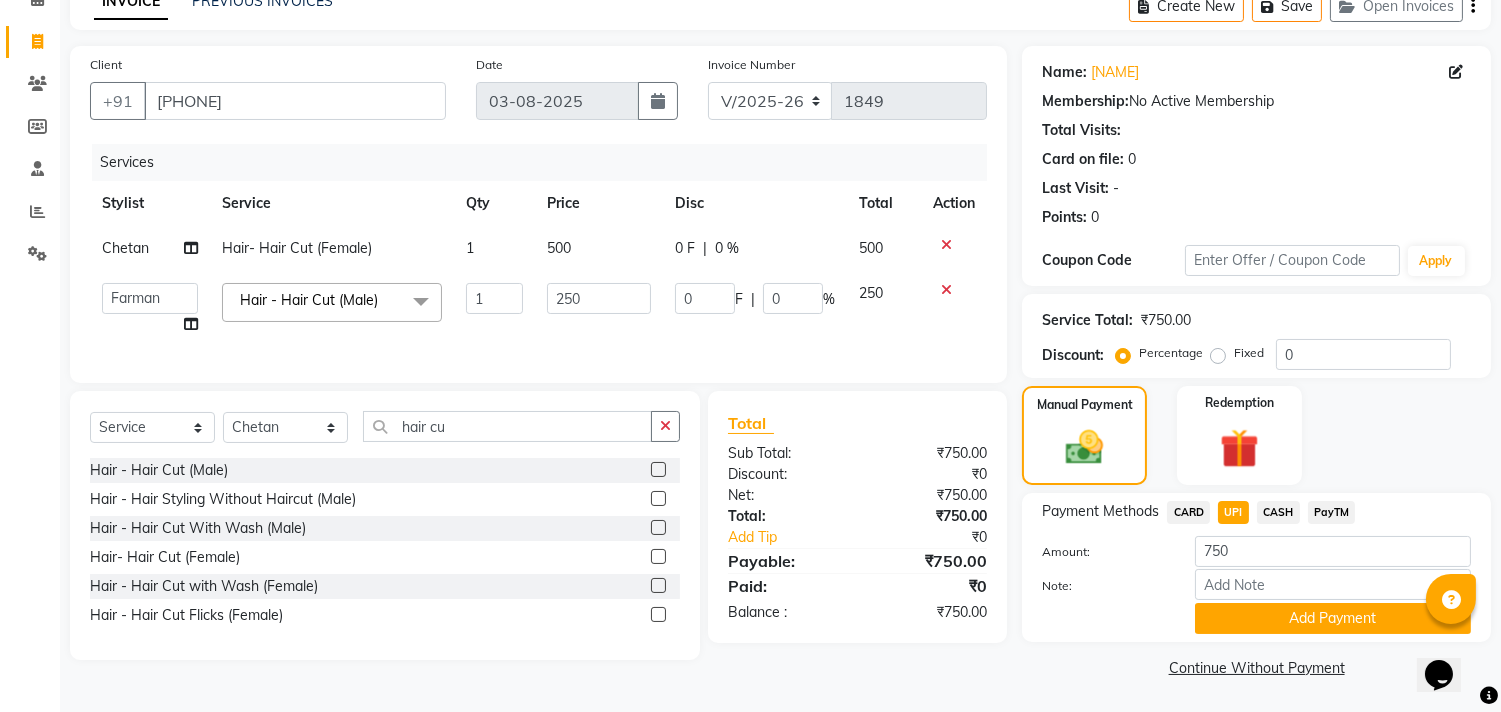 click on "Add Payment" 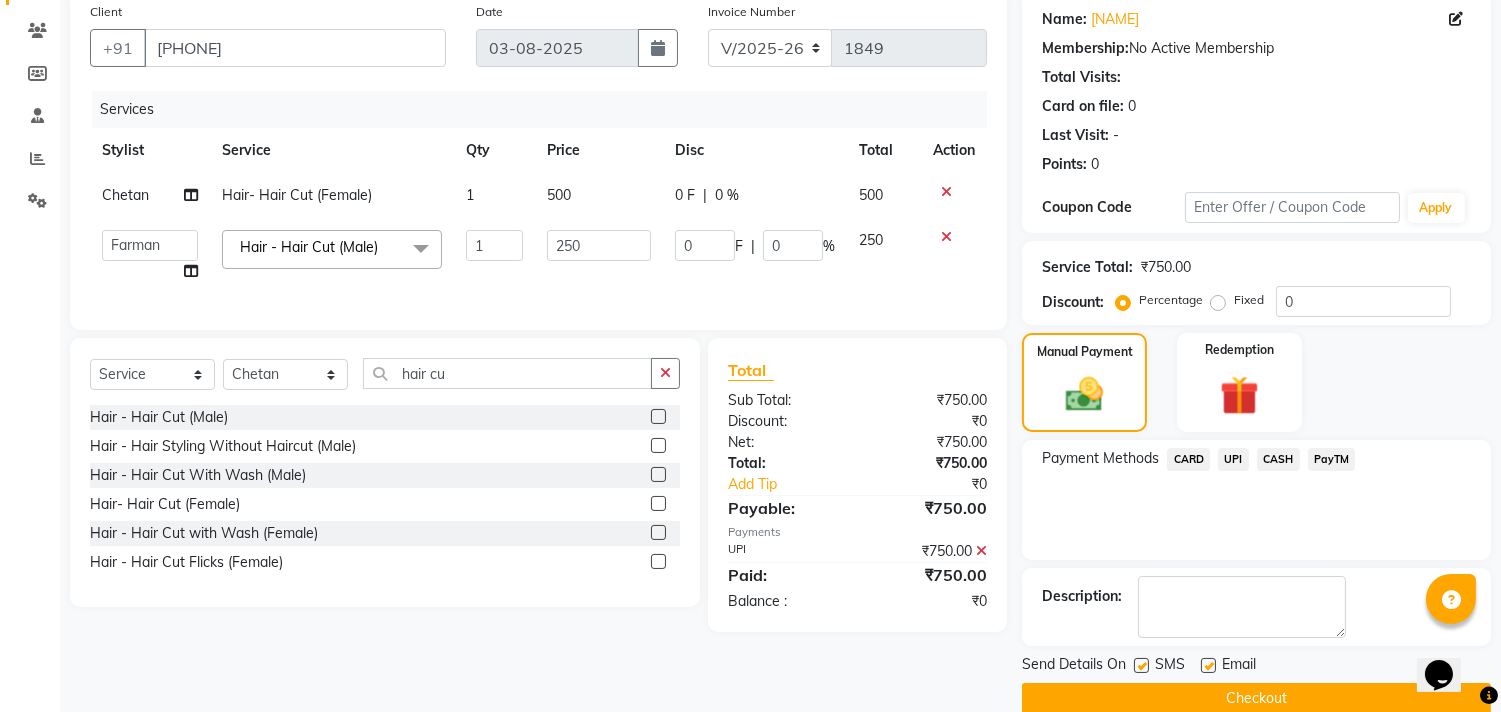 scroll, scrollTop: 187, scrollLeft: 0, axis: vertical 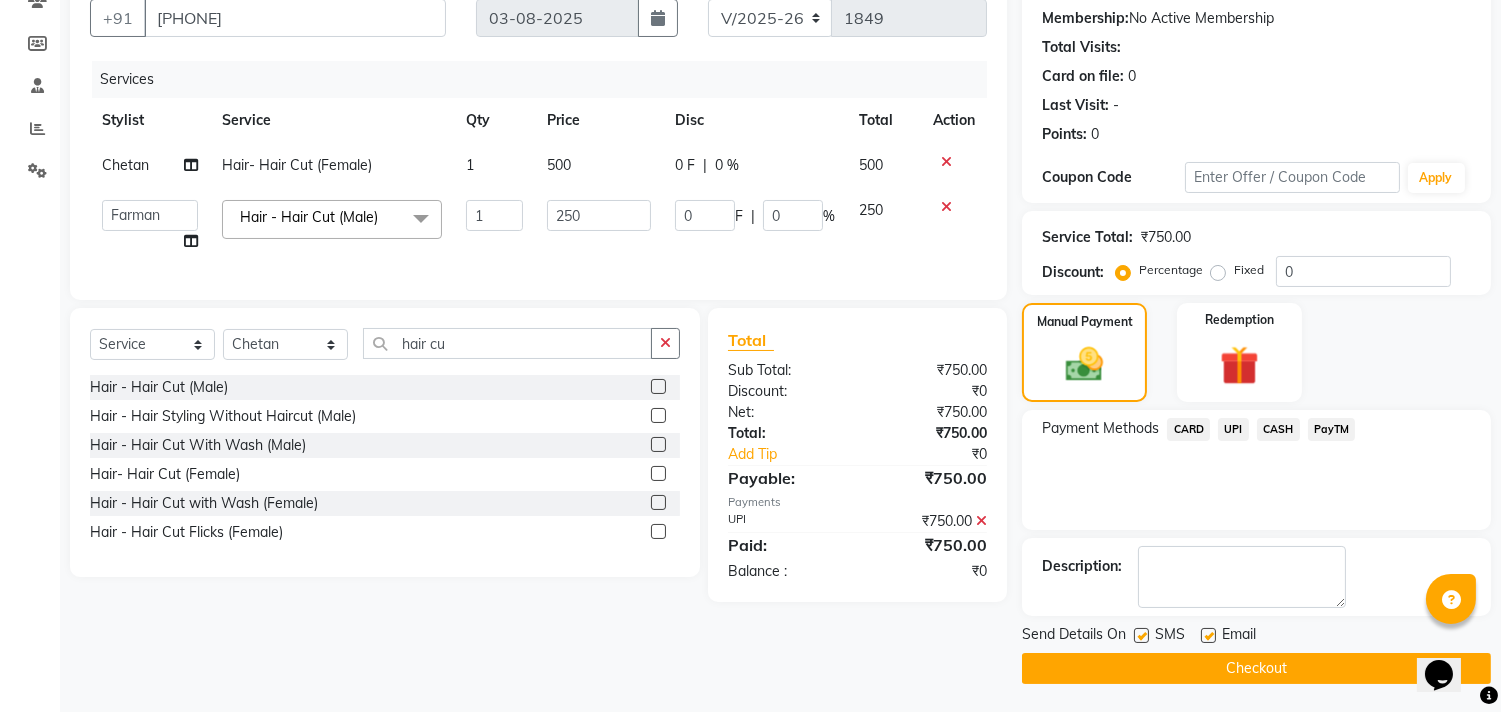 drag, startPoint x: 1240, startPoint y: 666, endPoint x: 1151, endPoint y: 618, distance: 101.118744 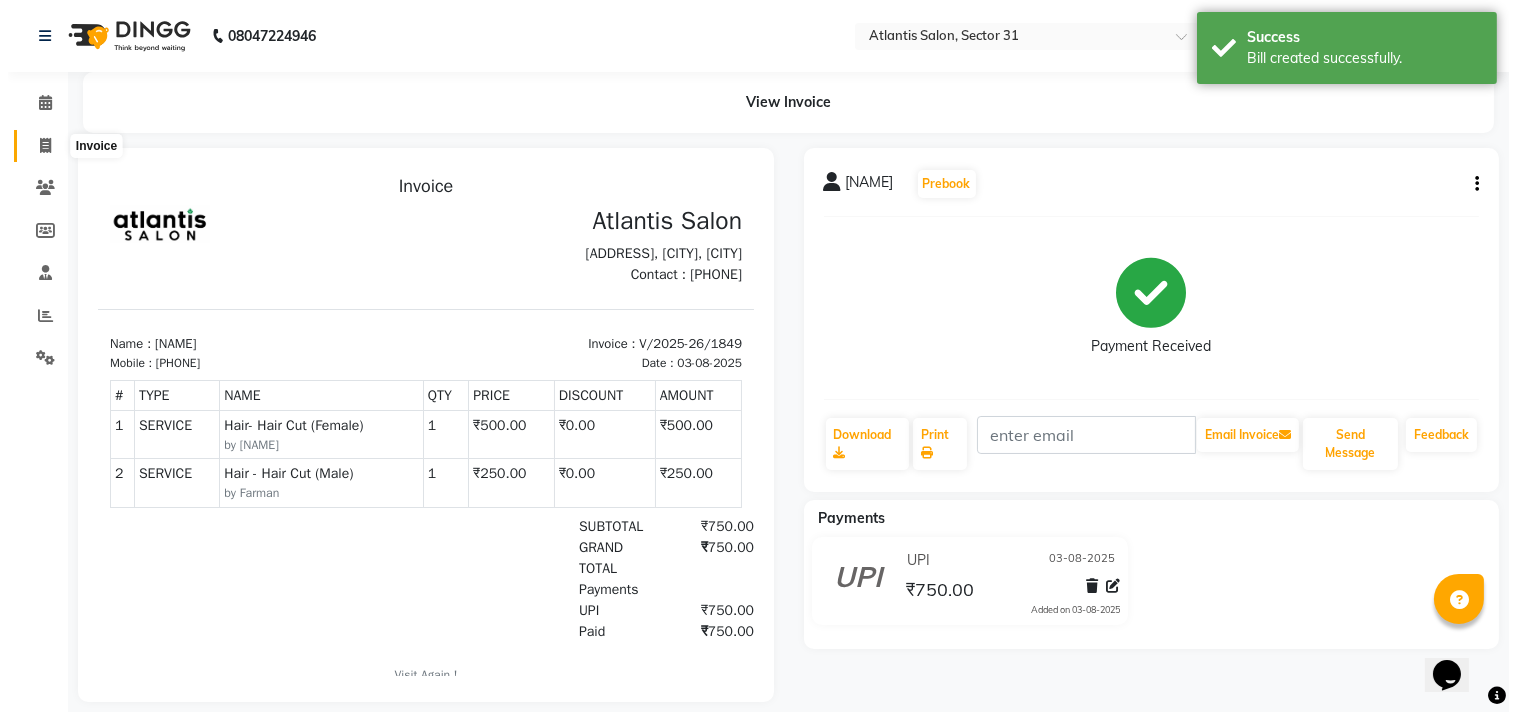 scroll, scrollTop: 0, scrollLeft: 0, axis: both 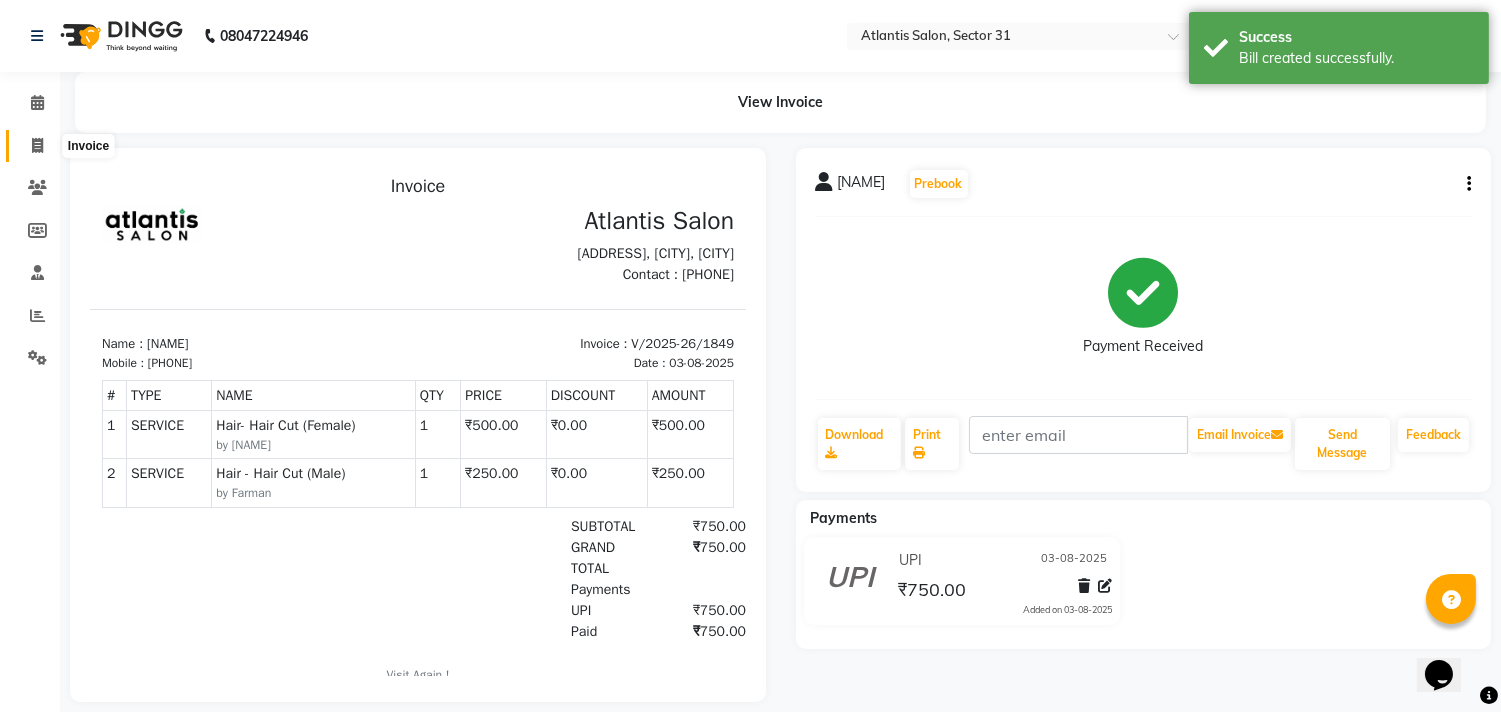 click 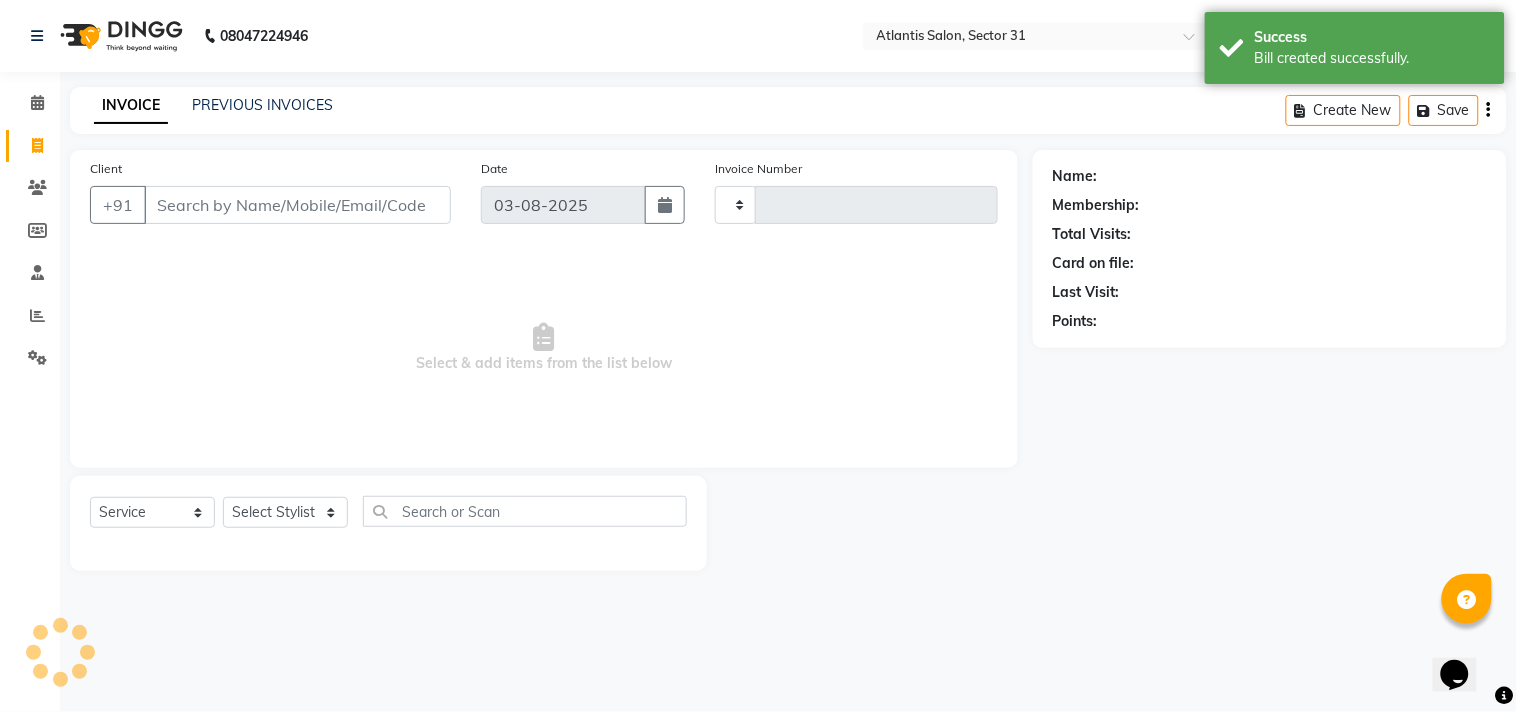 type on "1850" 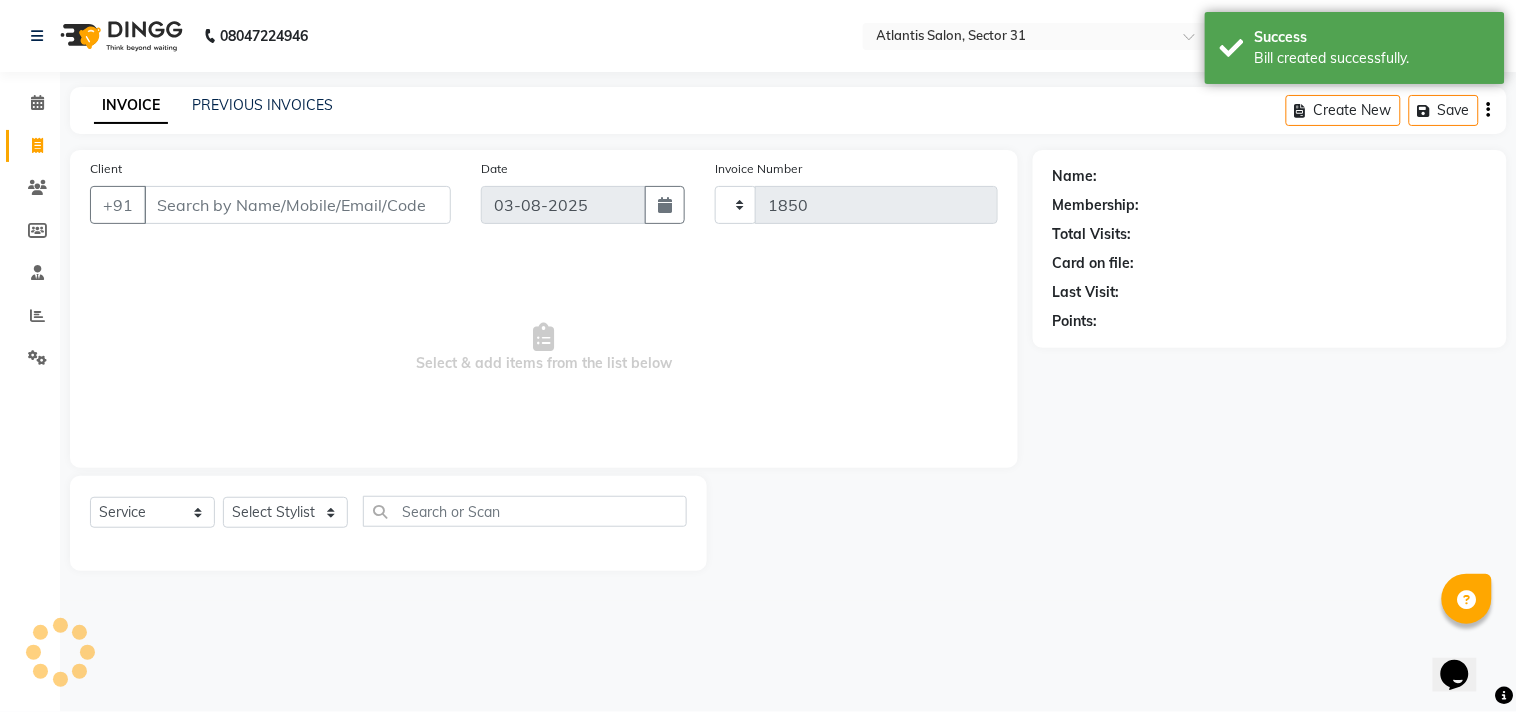 select on "4391" 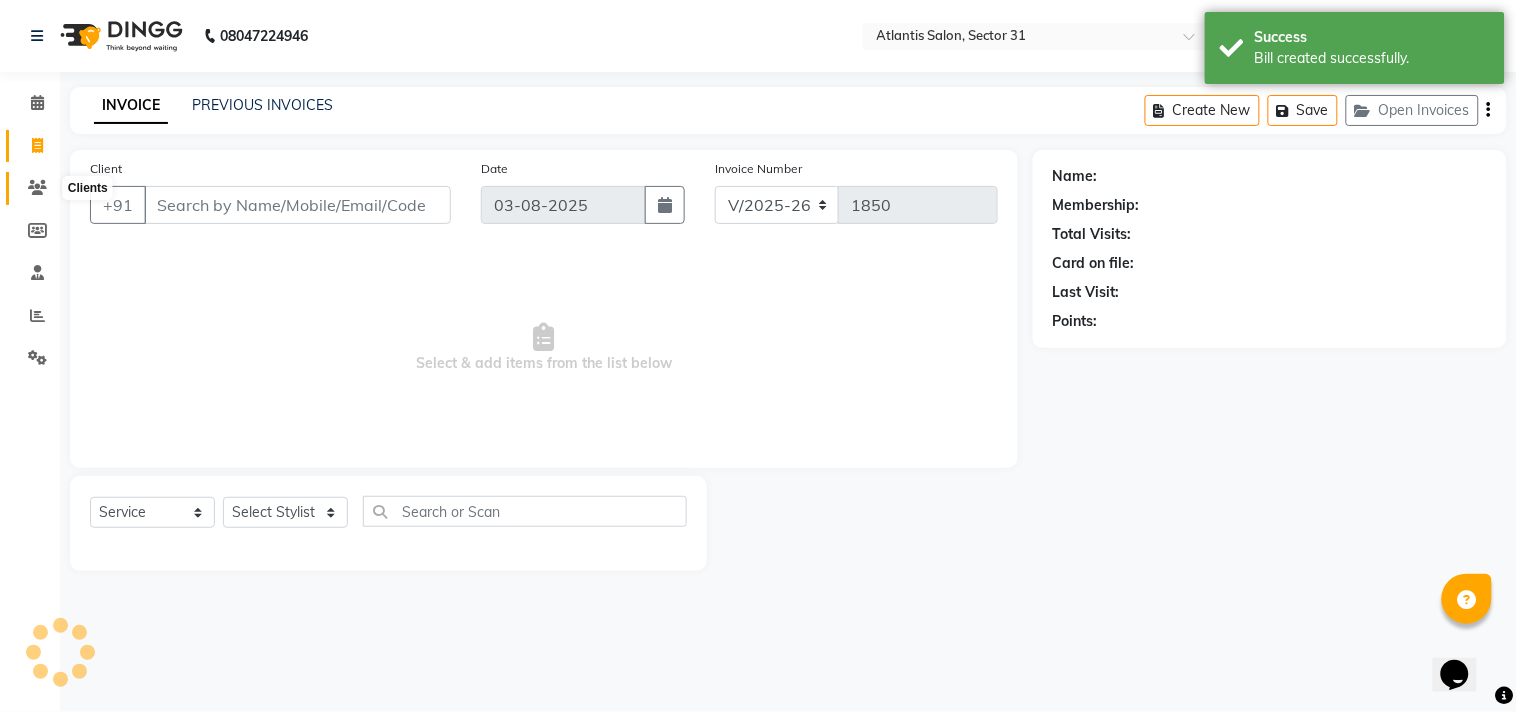 click 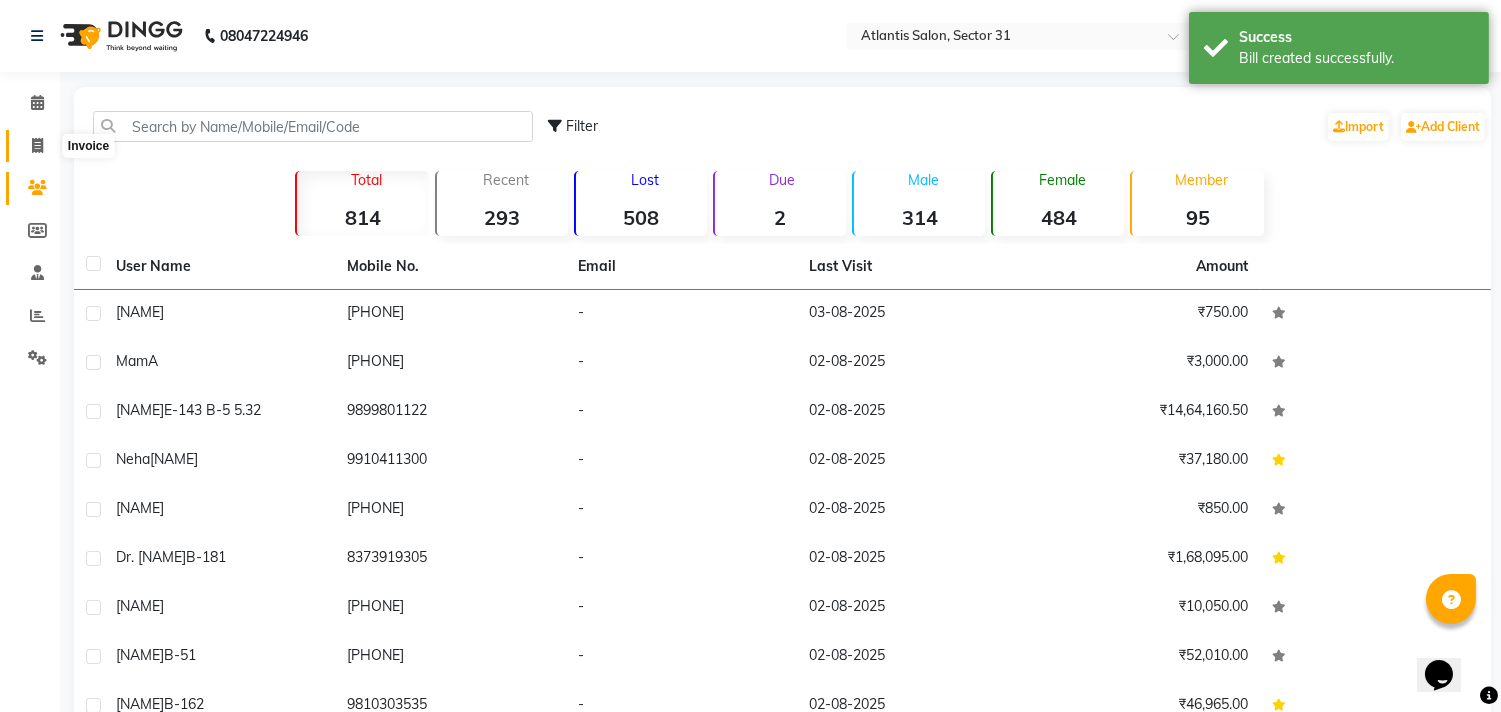 drag, startPoint x: 56, startPoint y: 136, endPoint x: 44, endPoint y: 142, distance: 13.416408 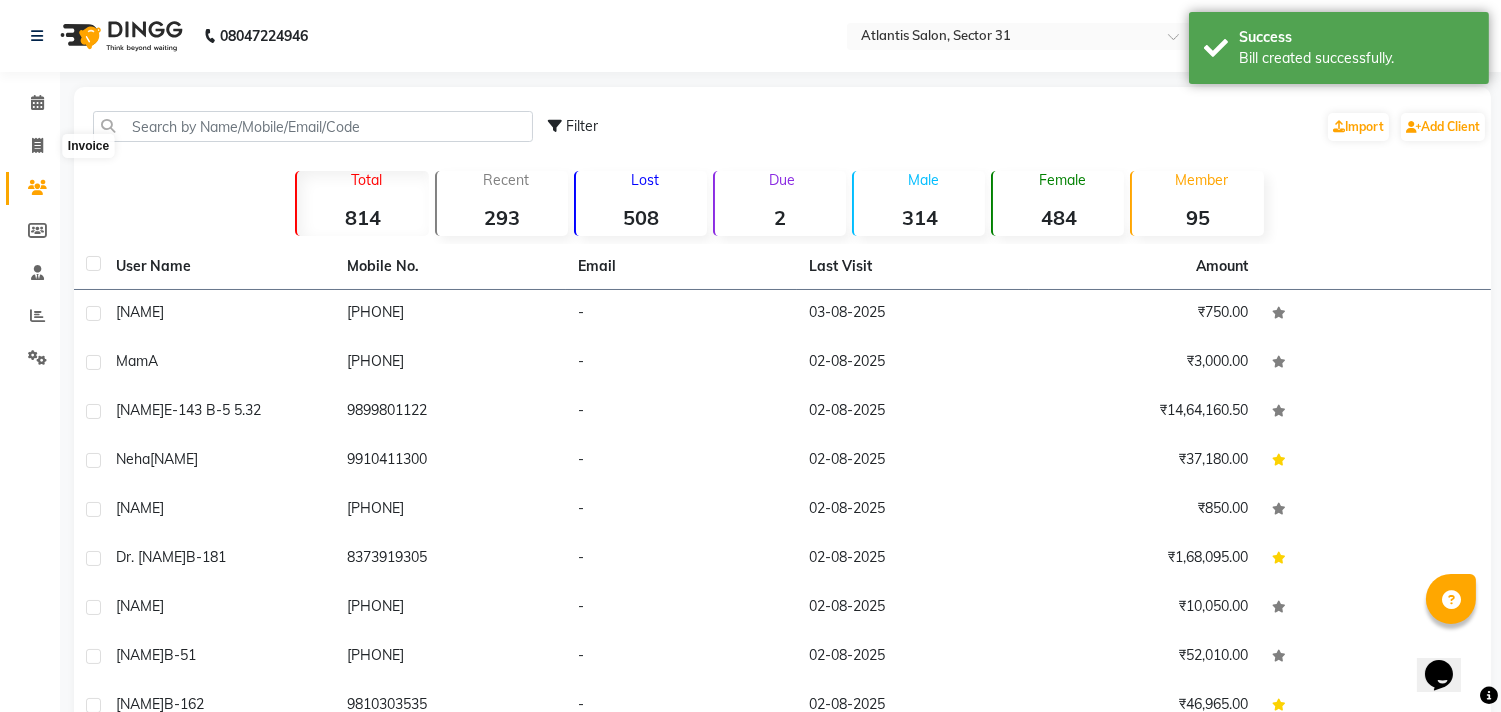 select on "4391" 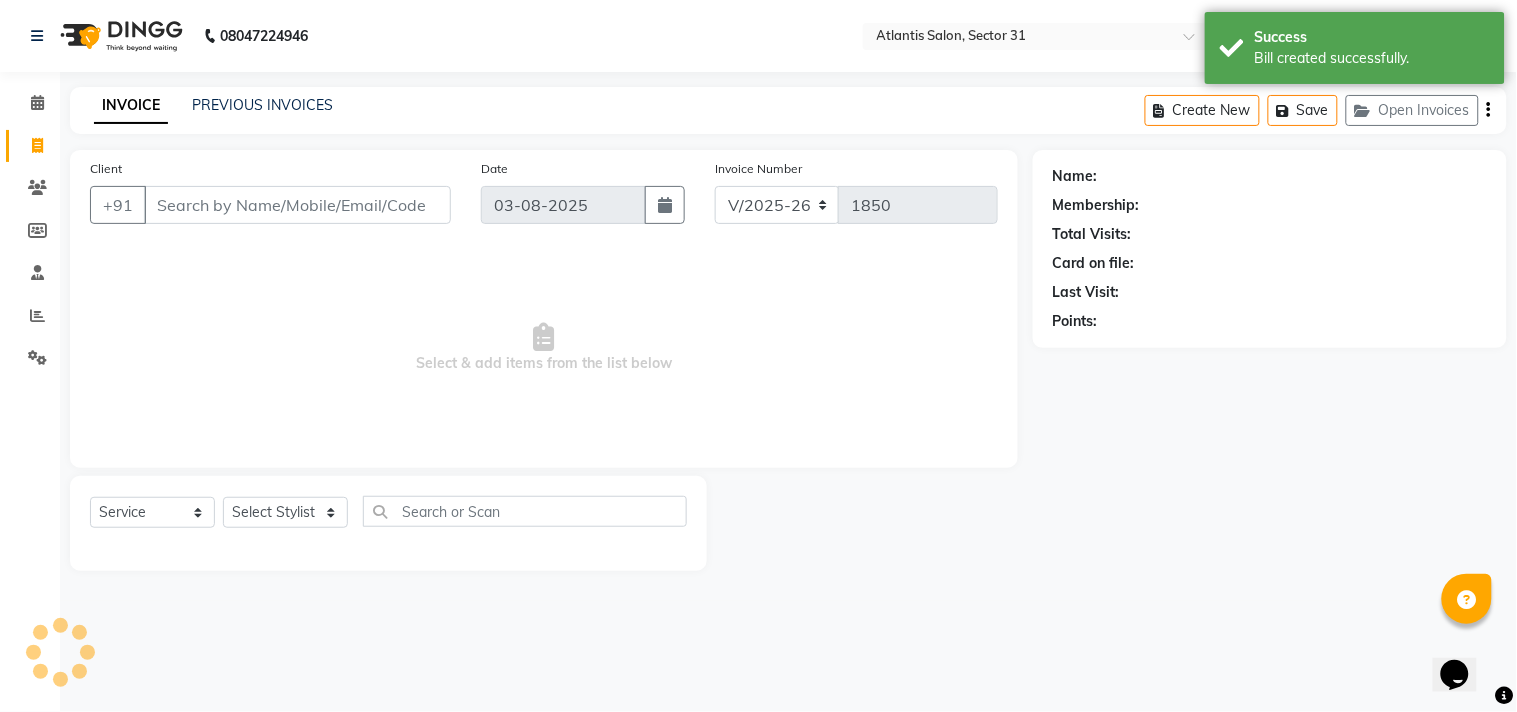 click on "Client +91" 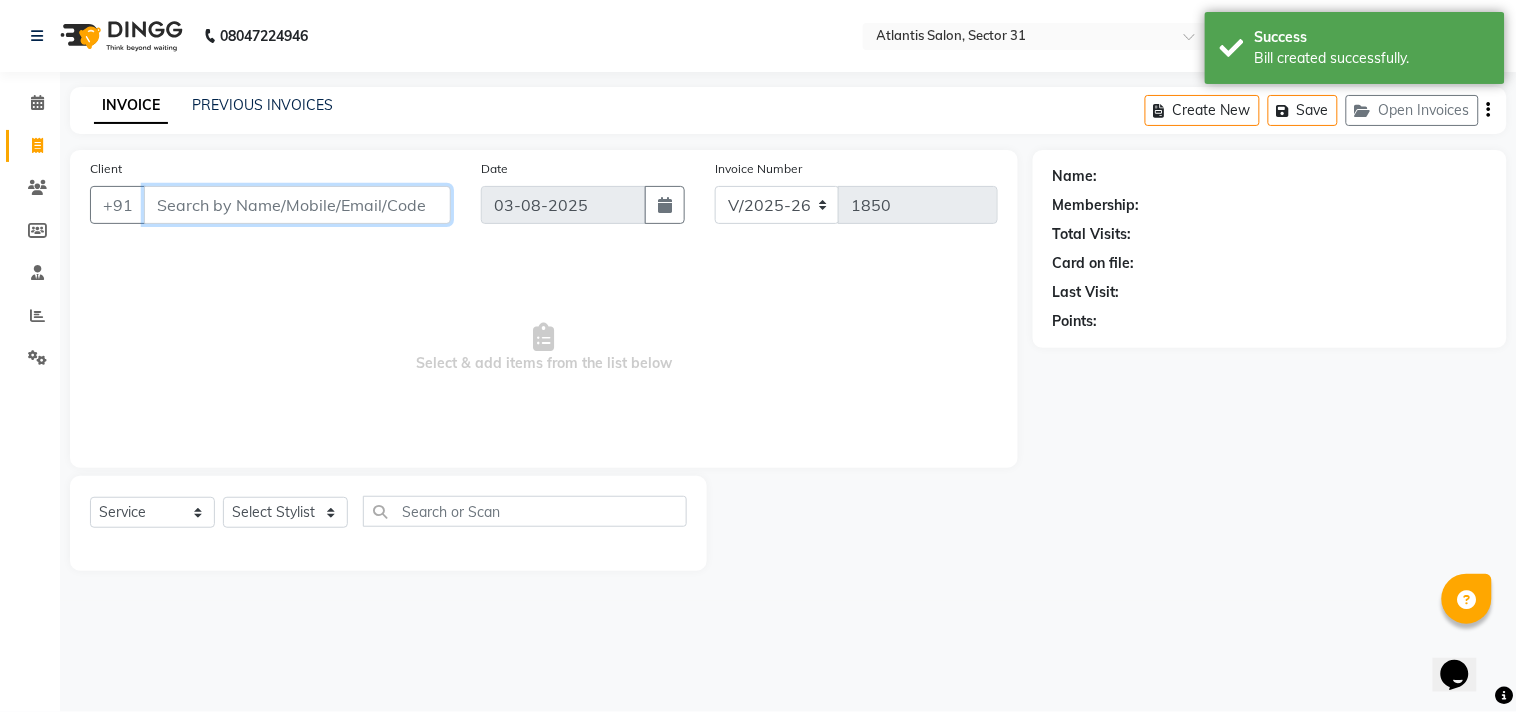 click on "Client" at bounding box center (297, 205) 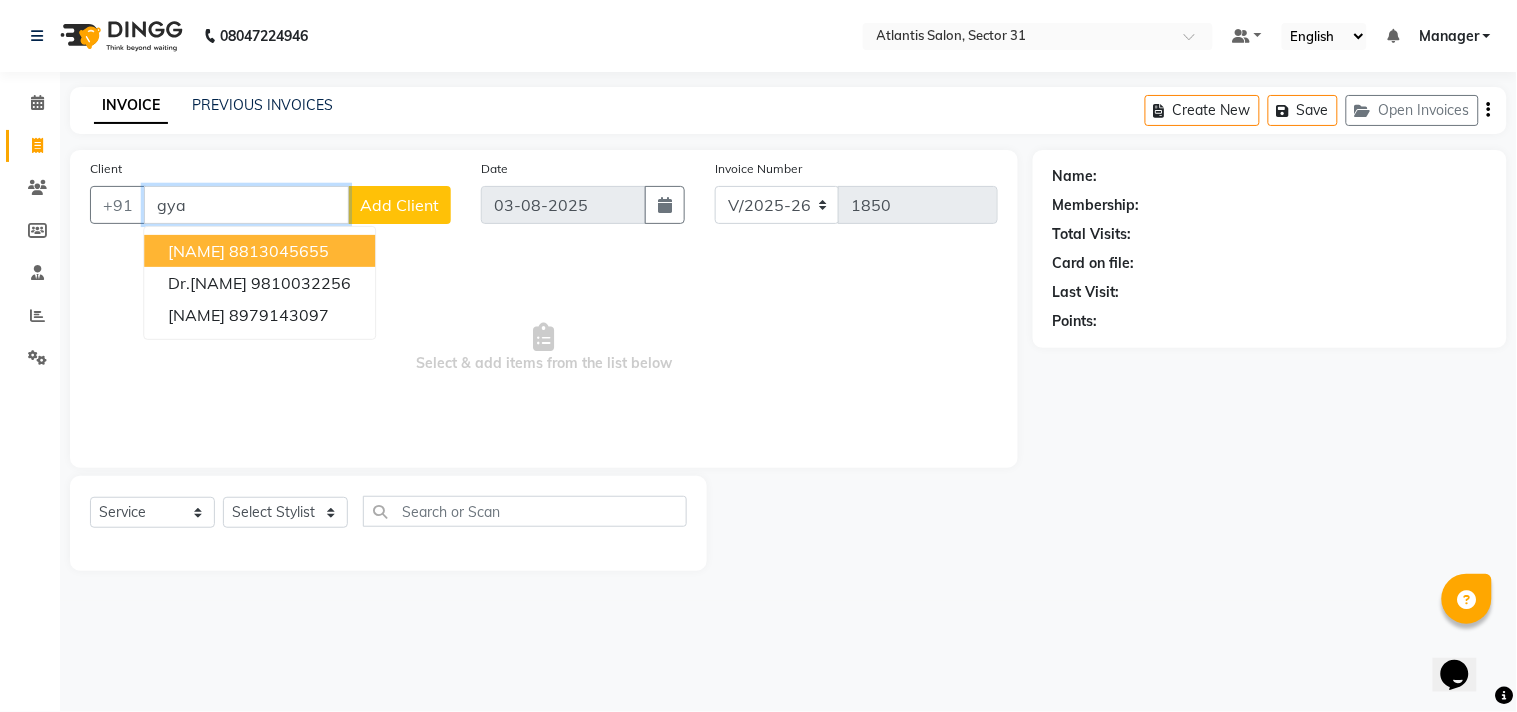 click on "gya" at bounding box center [246, 205] 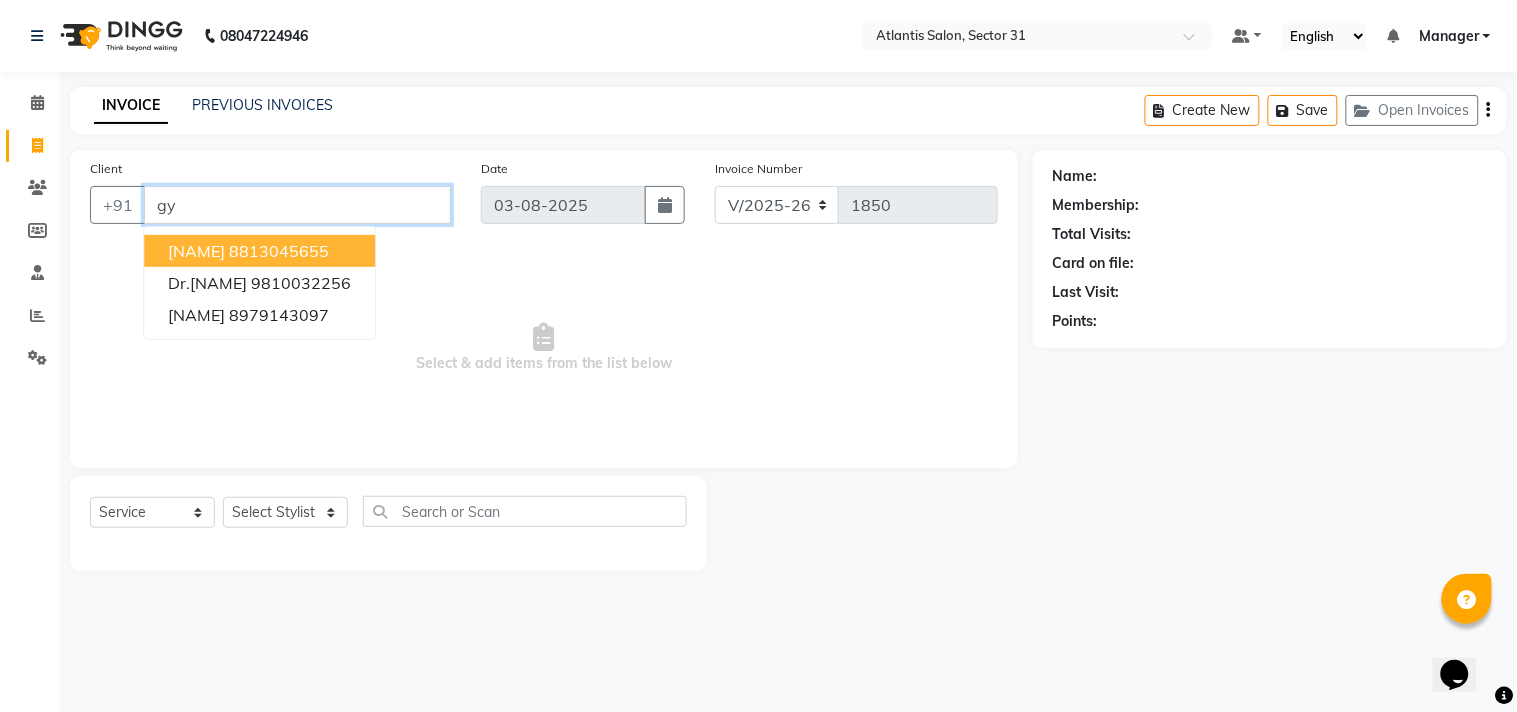 type on "g" 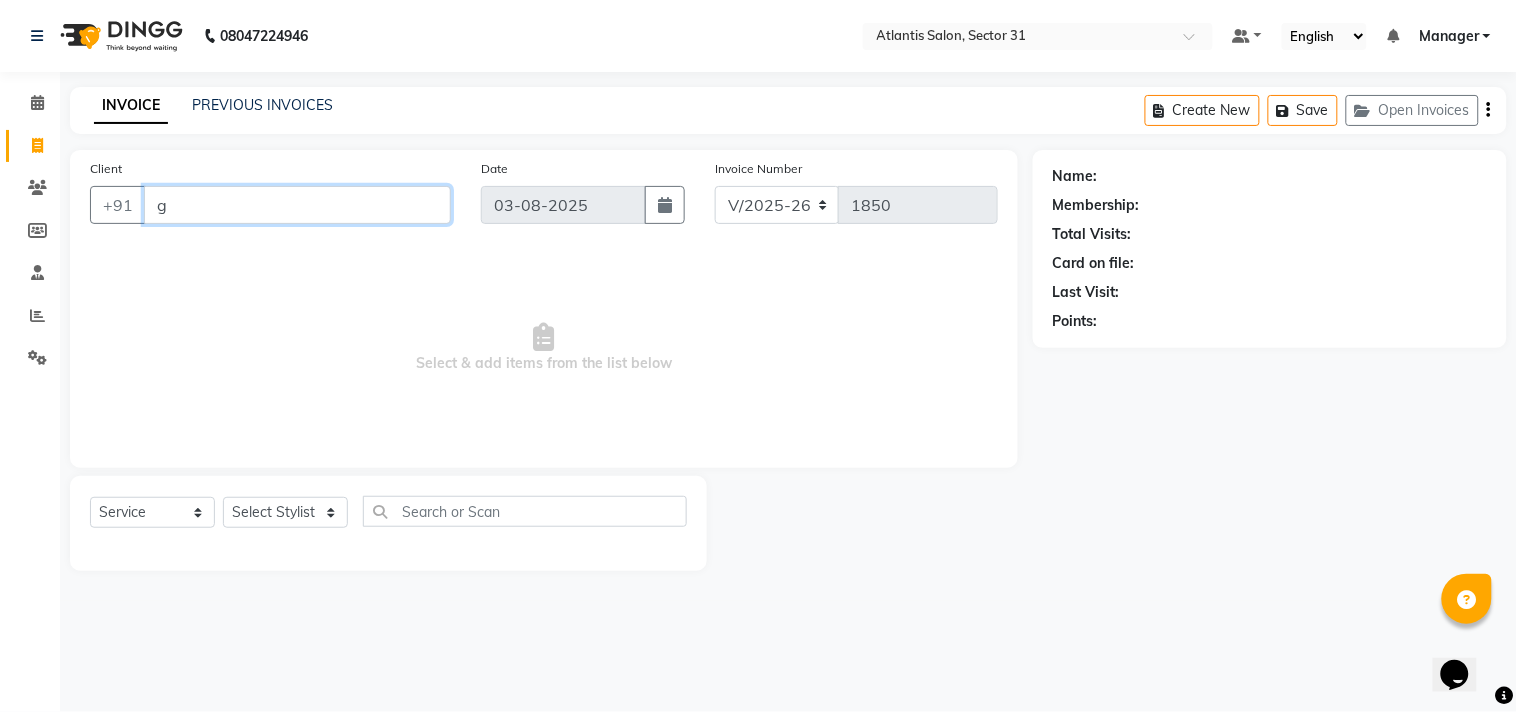type 